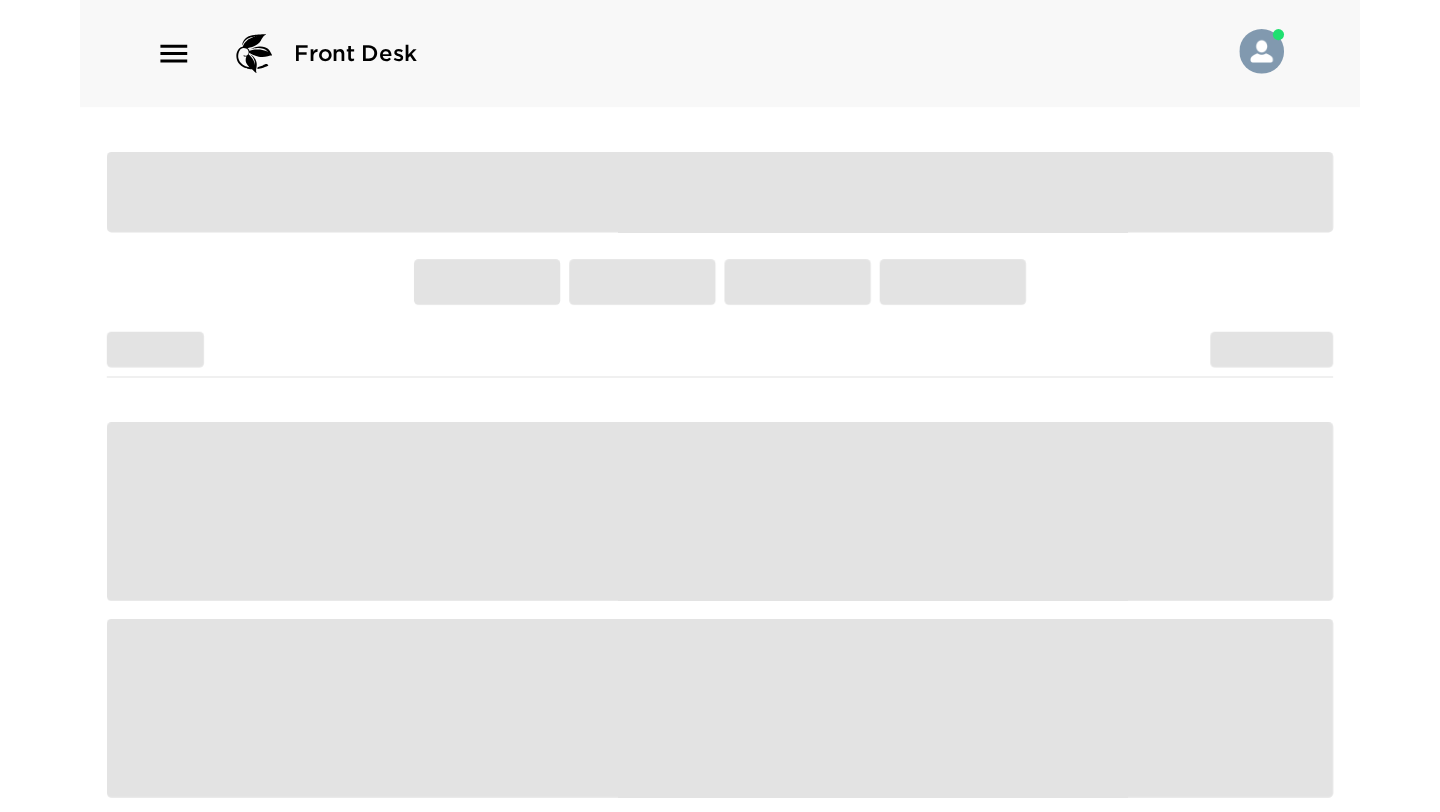 scroll, scrollTop: 0, scrollLeft: 0, axis: both 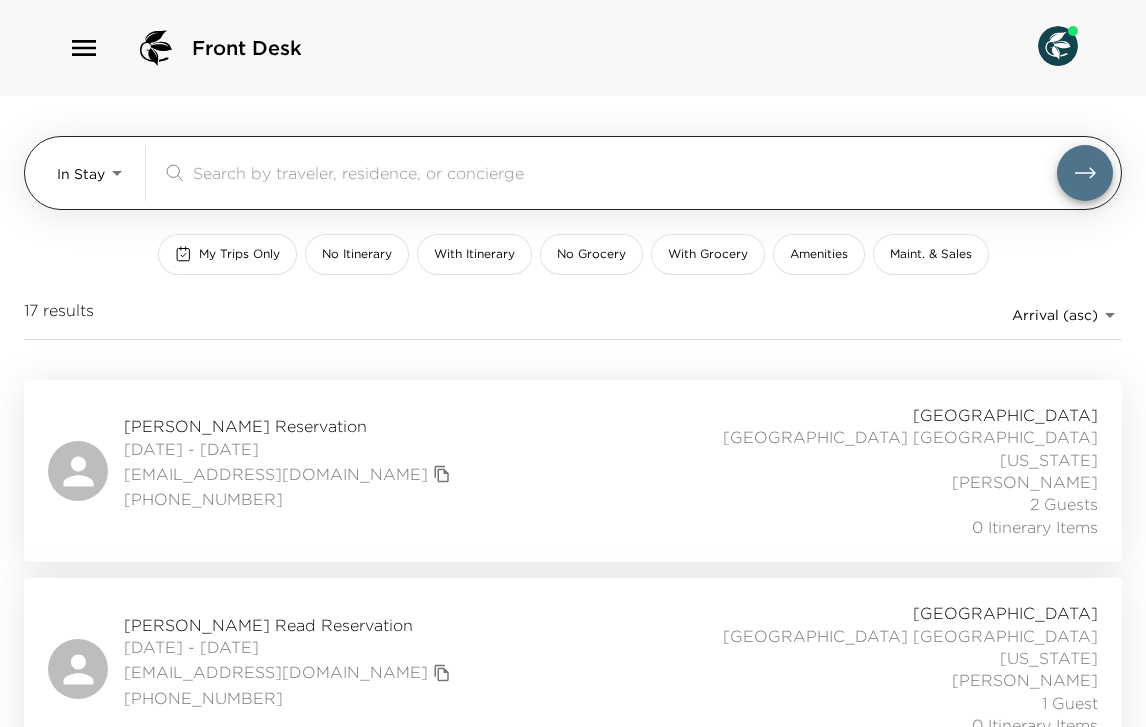click on "Front Desk In Stay In-Stay ​ My Trips Only No Itinerary With Itinerary No Grocery With Grocery Amenities Maint. & Sales 17 results Arrival (asc) reservations_prod_arrival_asc [PERSON_NAME][GEOGRAPHIC_DATA] [DATE] - [DATE] [EMAIL_ADDRESS][DOMAIN_NAME] (650) 906-[STREET_ADDRESS][GEOGRAPHIC_DATA] [GEOGRAPHIC_DATA][US_STATE][PERSON_NAME] 2 Guests 0 Itinerary Items [PERSON_NAME] Read Reservation [DATE] - [DATE] [EMAIL_ADDRESS][DOMAIN_NAME] (413) 362-[STREET_ADDRESS][GEOGRAPHIC_DATA] 28B [US_STATE][GEOGRAPHIC_DATA] [GEOGRAPHIC_DATA] 1 Guest 0 Itinerary Items [PERSON_NAME][GEOGRAPHIC_DATA] [DATE] - [DATE] [PERSON_NAME][EMAIL_ADDRESS][PERSON_NAME][DOMAIN_NAME] [STREET_ADDRESS] Place 26B [US_STATE][GEOGRAPHIC_DATA] [GEOGRAPHIC_DATA] 5 Guests 0 Itinerary Items [PERSON_NAME][GEOGRAPHIC_DATA] [DATE] - [DATE] [EMAIL_ADDRESS][DOMAIN_NAME] [PHONE_NUMBER] [GEOGRAPHIC_DATA] 34B [US_STATE][GEOGRAPHIC_DATA] [PERSON_NAME] 1 Guest 0 Itinerary Items [PERSON_NAME][GEOGRAPHIC_DATA] [DATE] - [DATE] Vip Ultra" at bounding box center (573, 363) 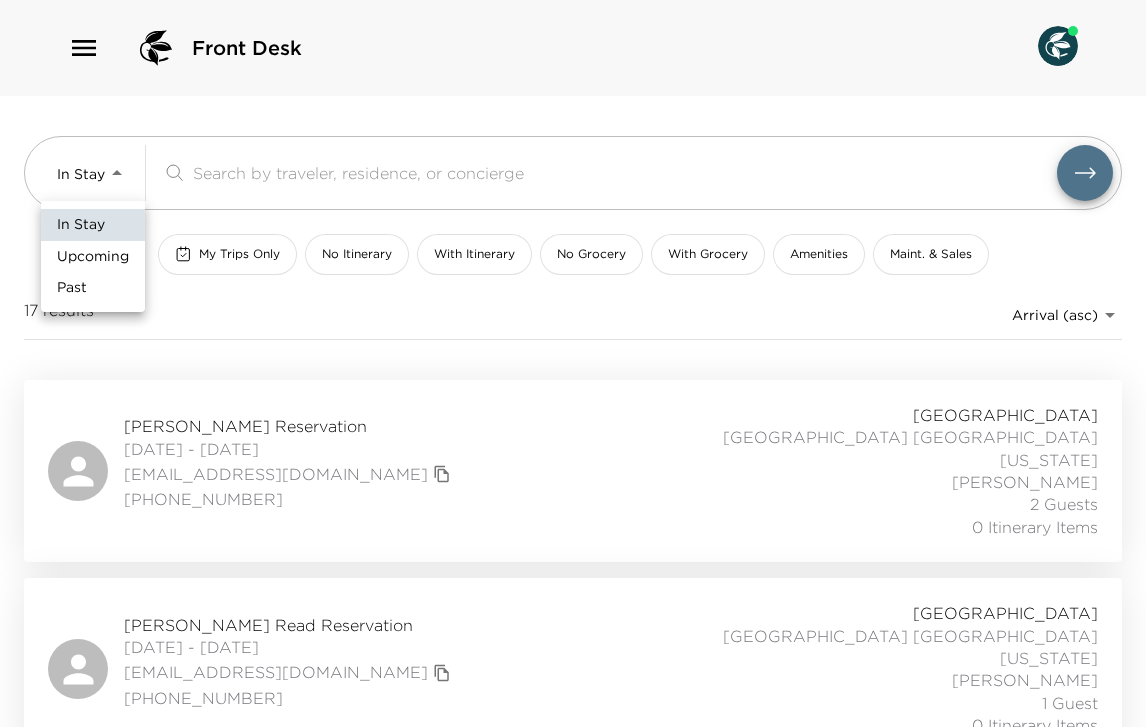 click on "Upcoming" at bounding box center (93, 257) 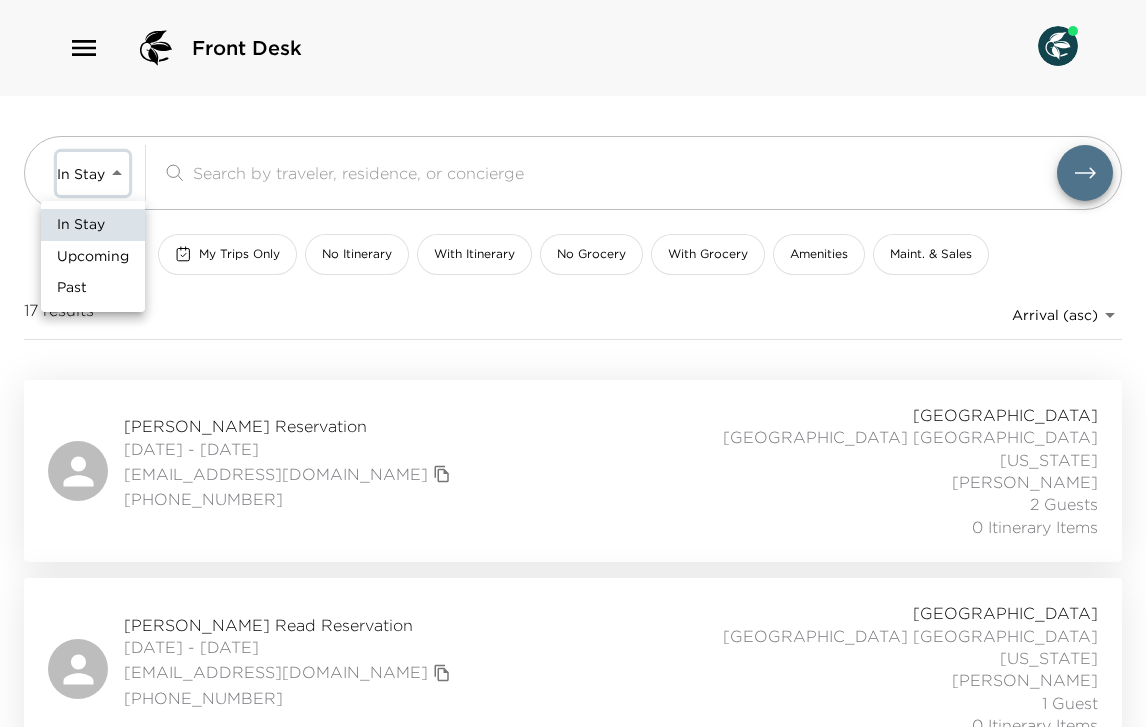 type on "Upcoming" 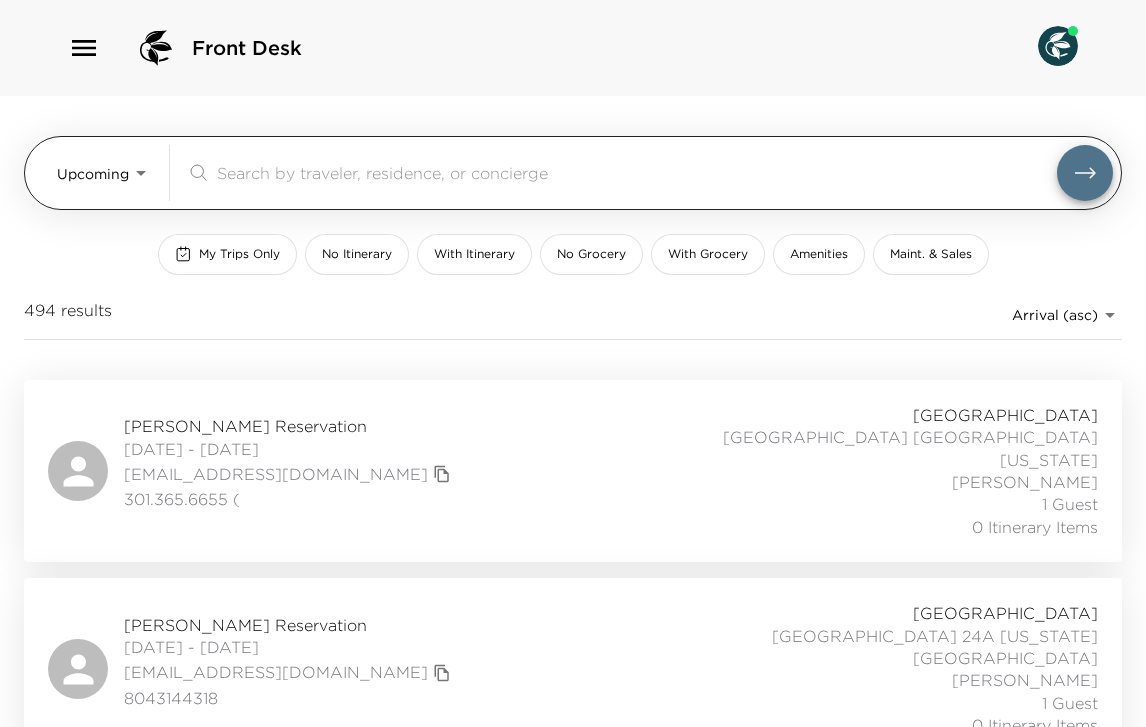 click at bounding box center (637, 172) 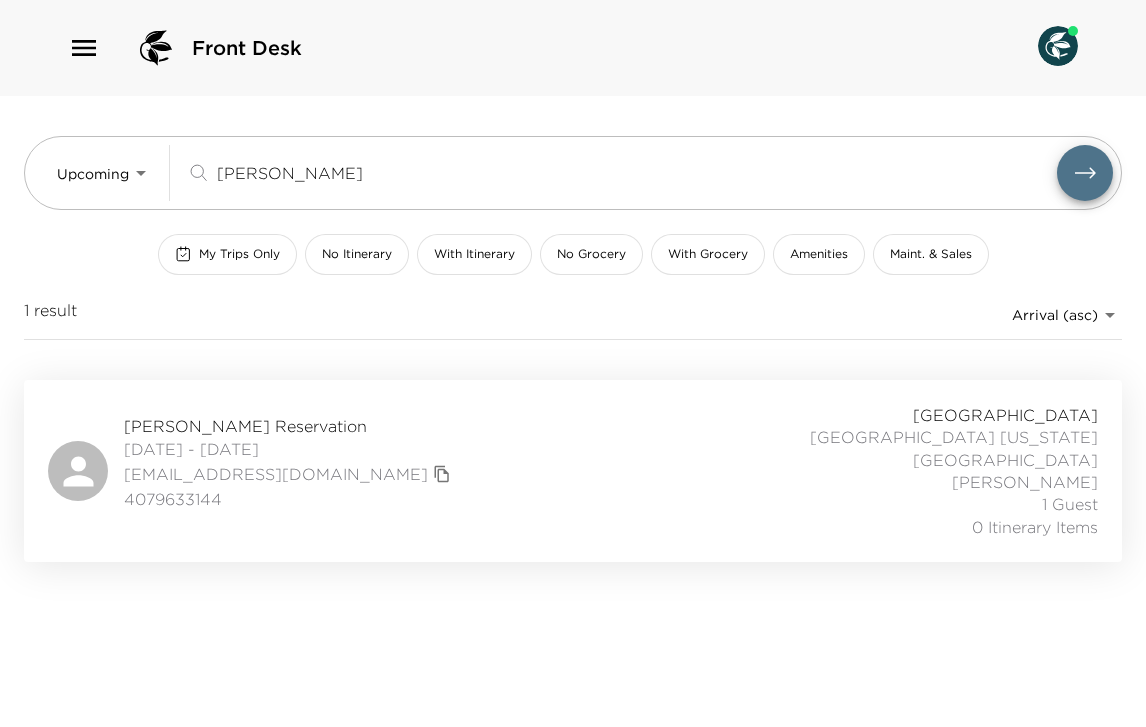 type on "[PERSON_NAME]" 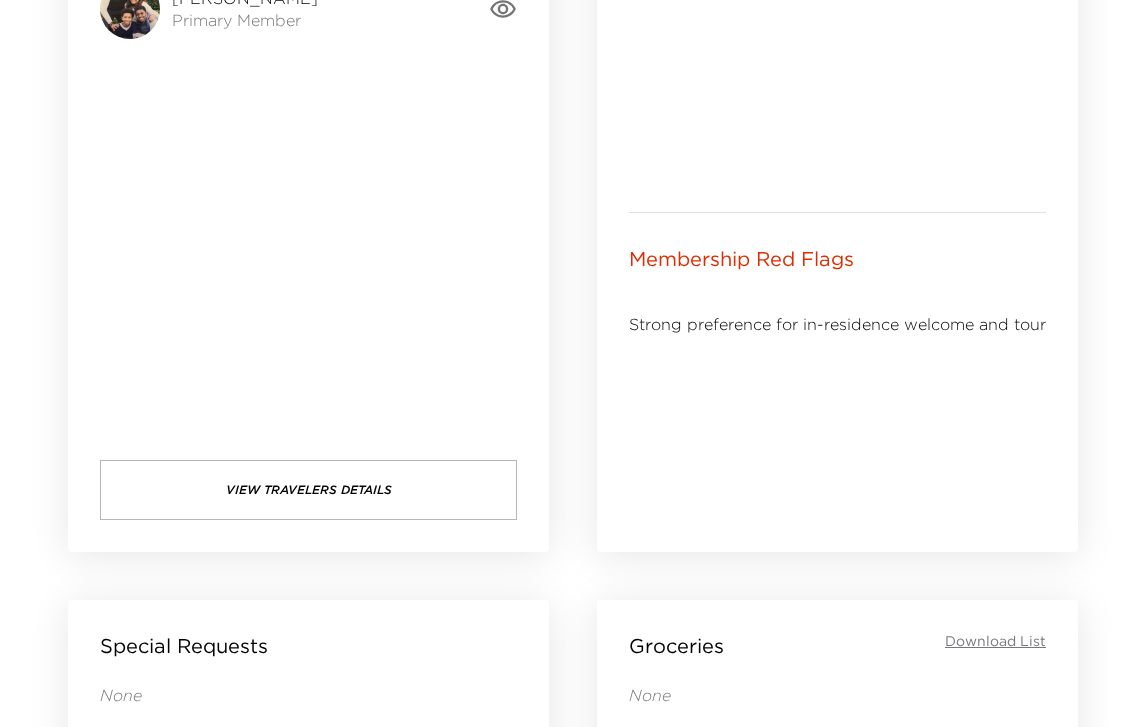 scroll, scrollTop: 931, scrollLeft: 0, axis: vertical 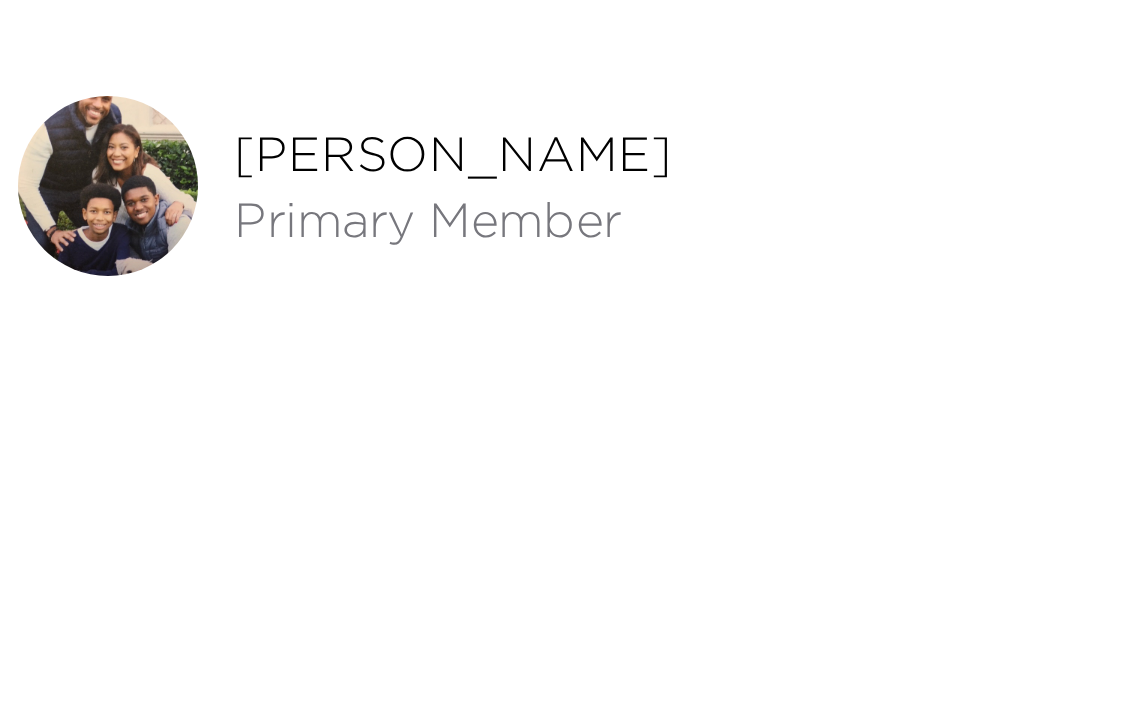 click at bounding box center (130, 146) 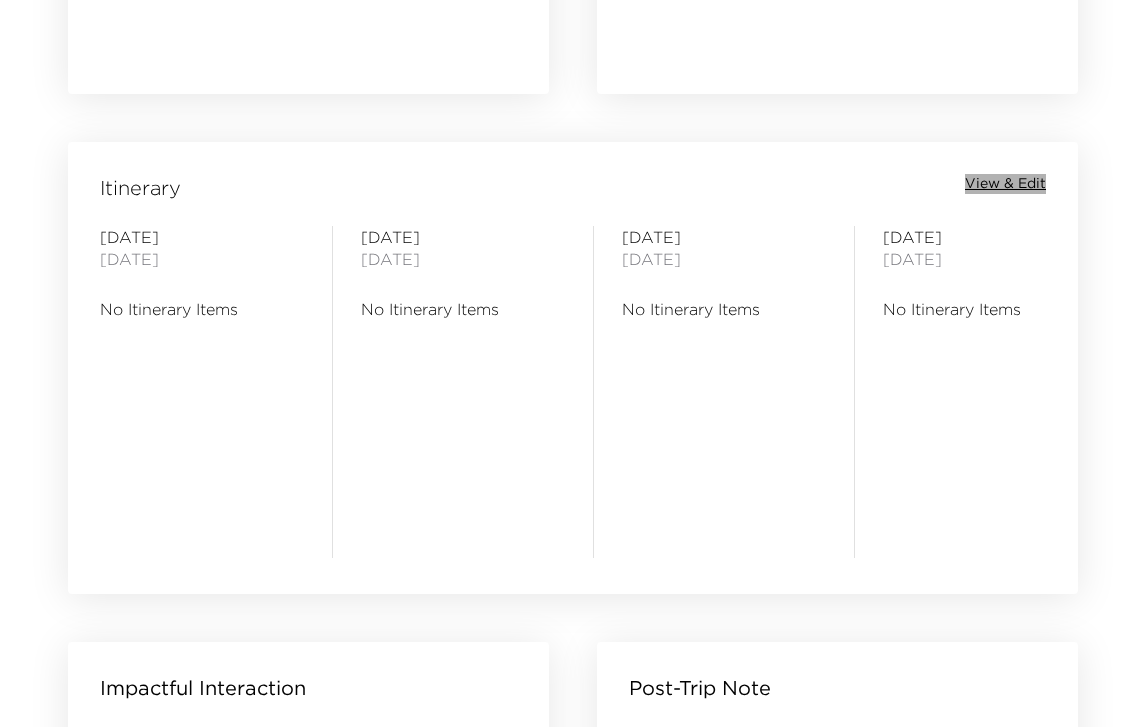 click on "View & Edit" at bounding box center [1005, 184] 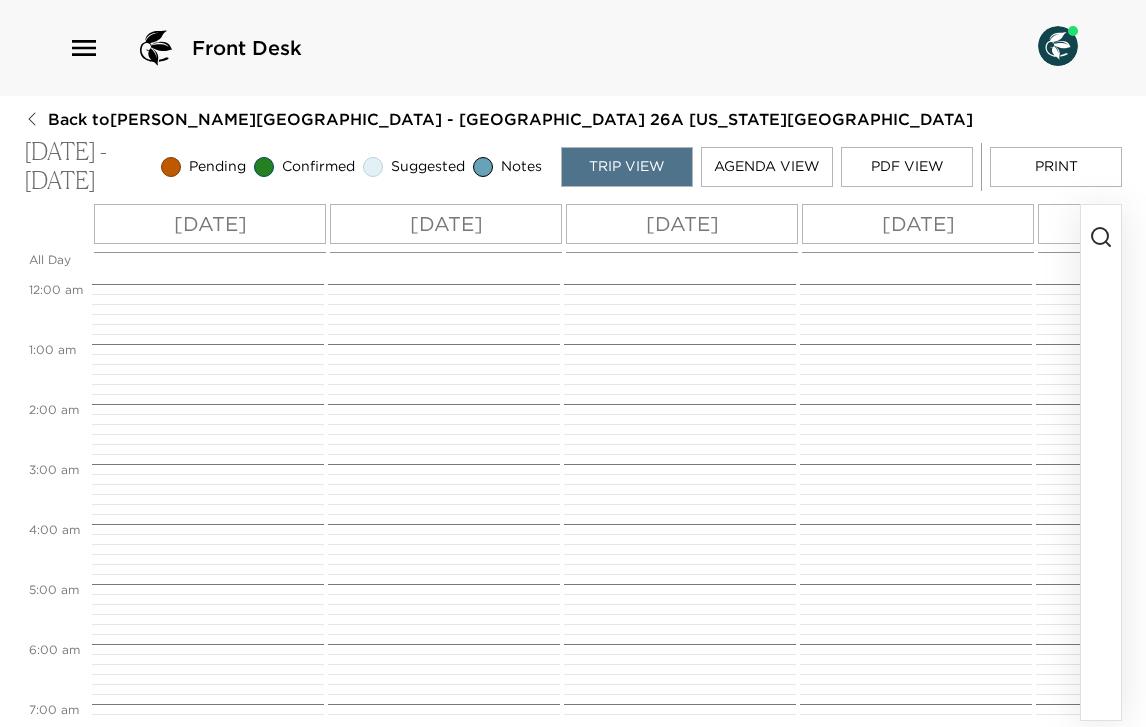 scroll, scrollTop: 0, scrollLeft: 0, axis: both 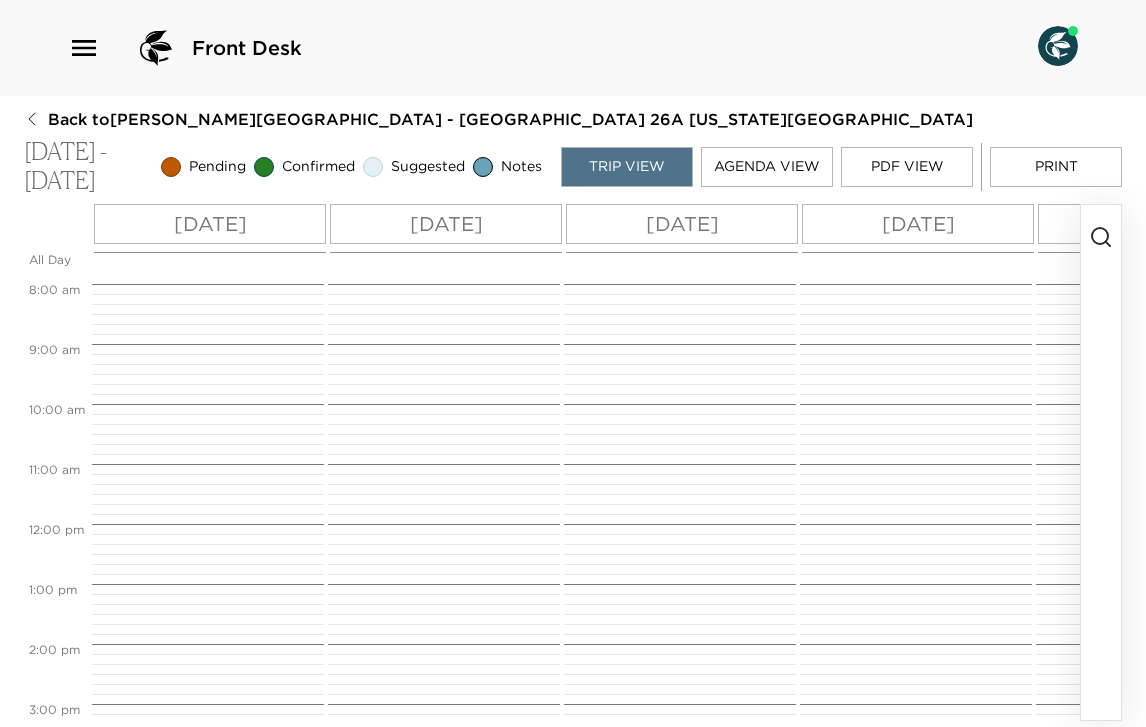 click on "Fri 08/15" at bounding box center (210, 224) 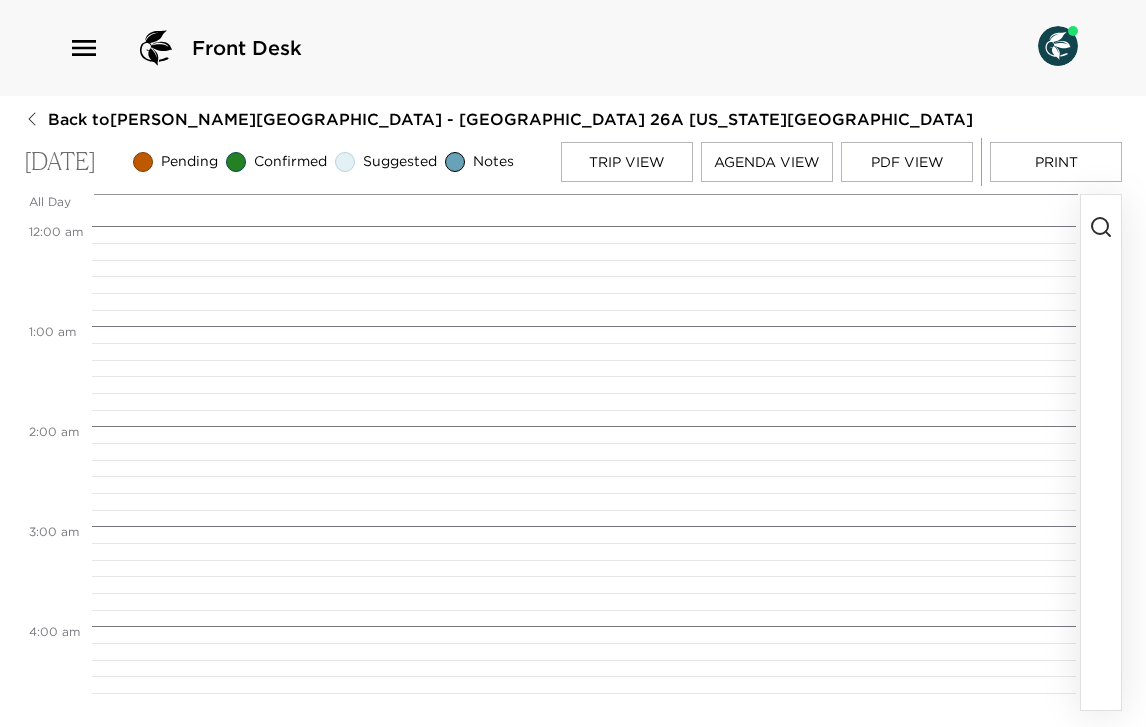 scroll, scrollTop: 800, scrollLeft: 0, axis: vertical 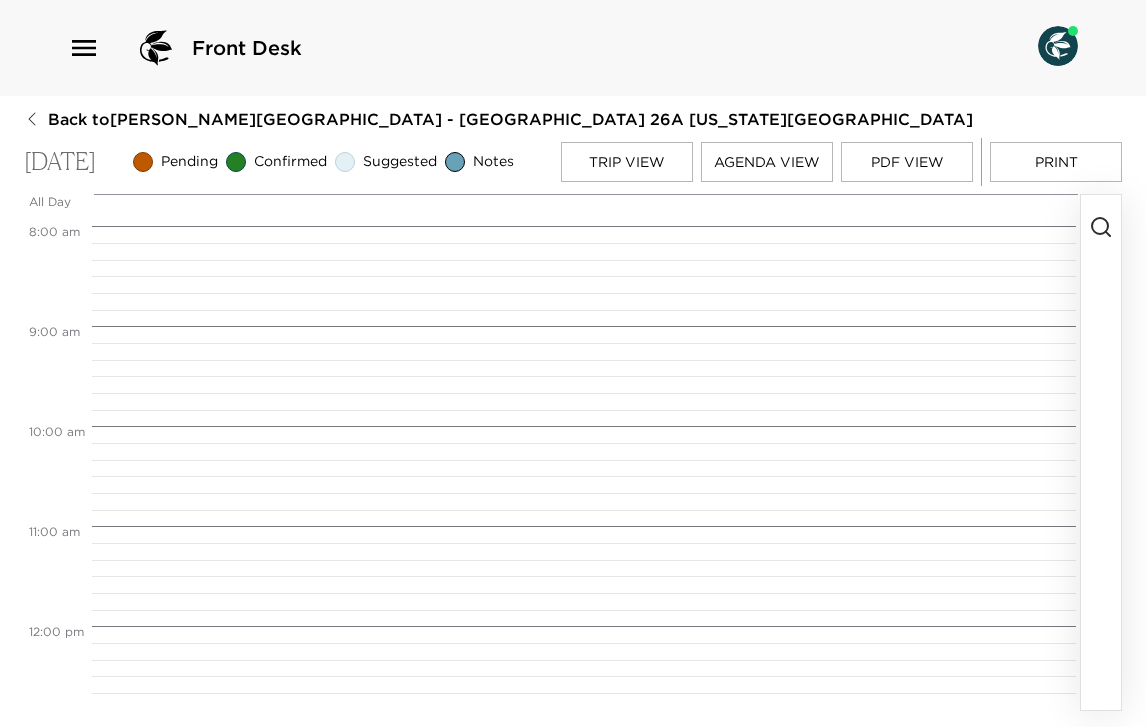 click at bounding box center (1101, 452) 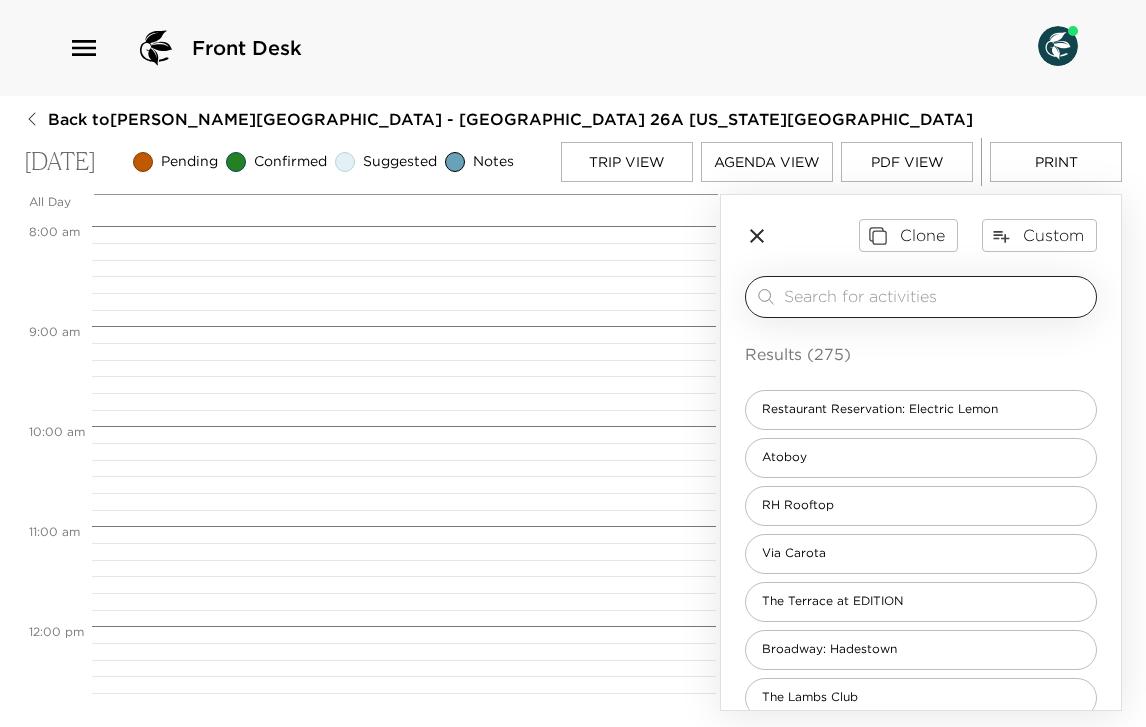 click on "​" at bounding box center [921, 297] 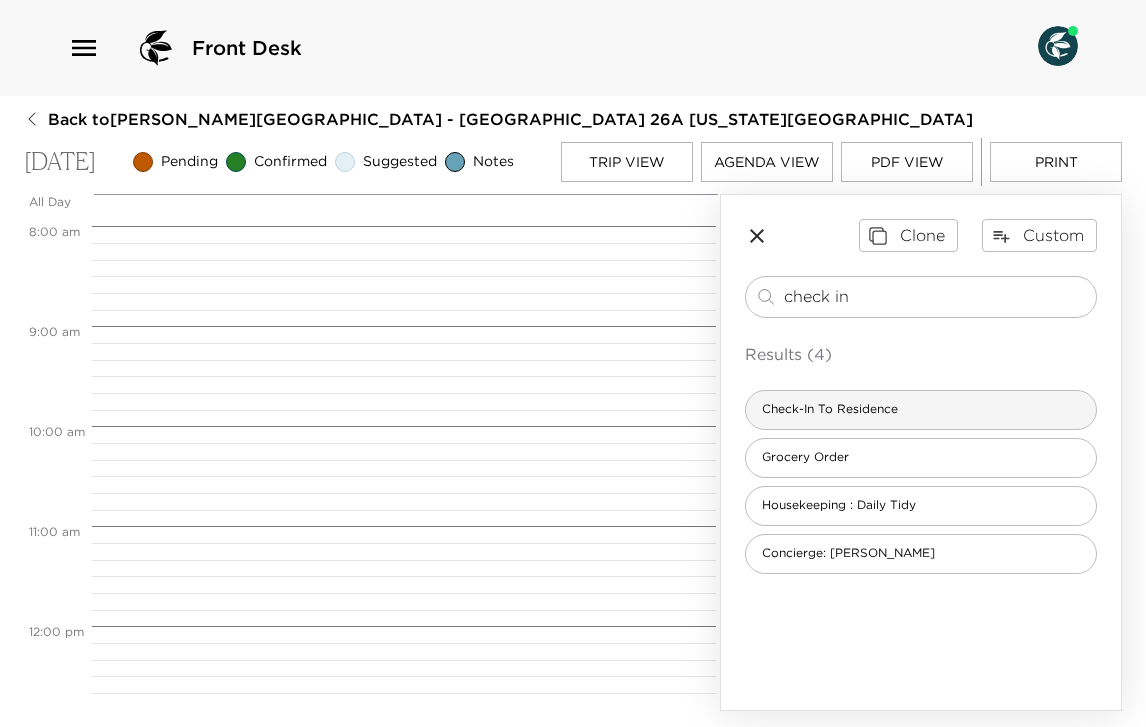 type on "check in" 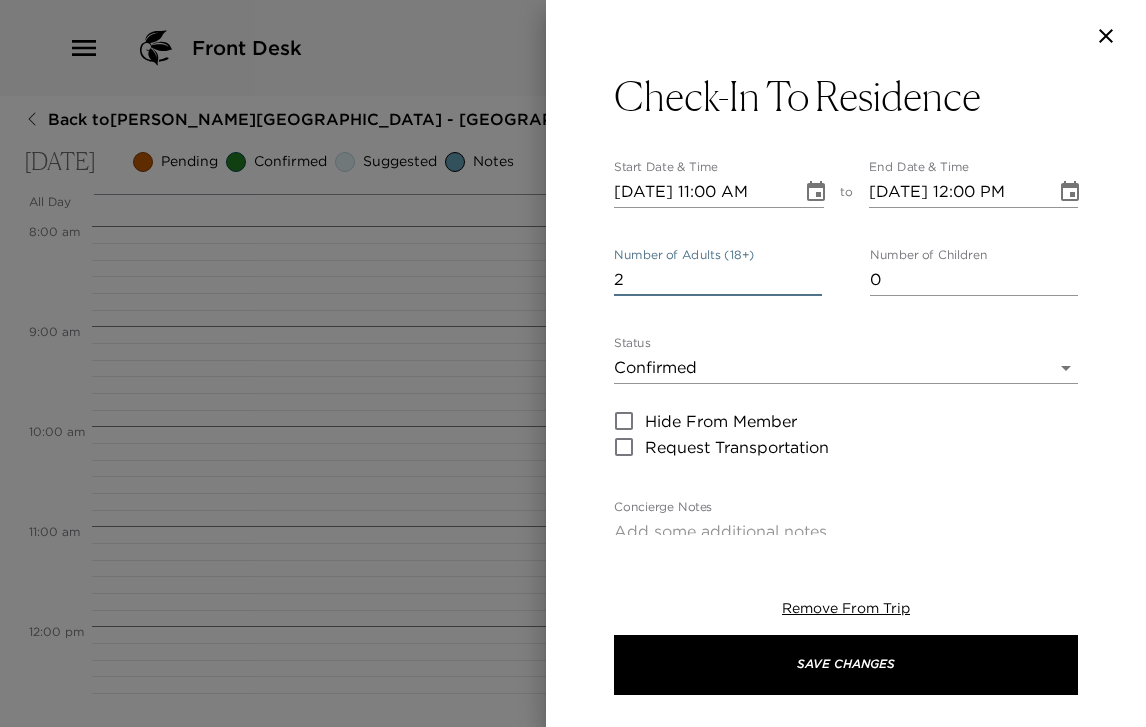 click on "2" at bounding box center [718, 280] 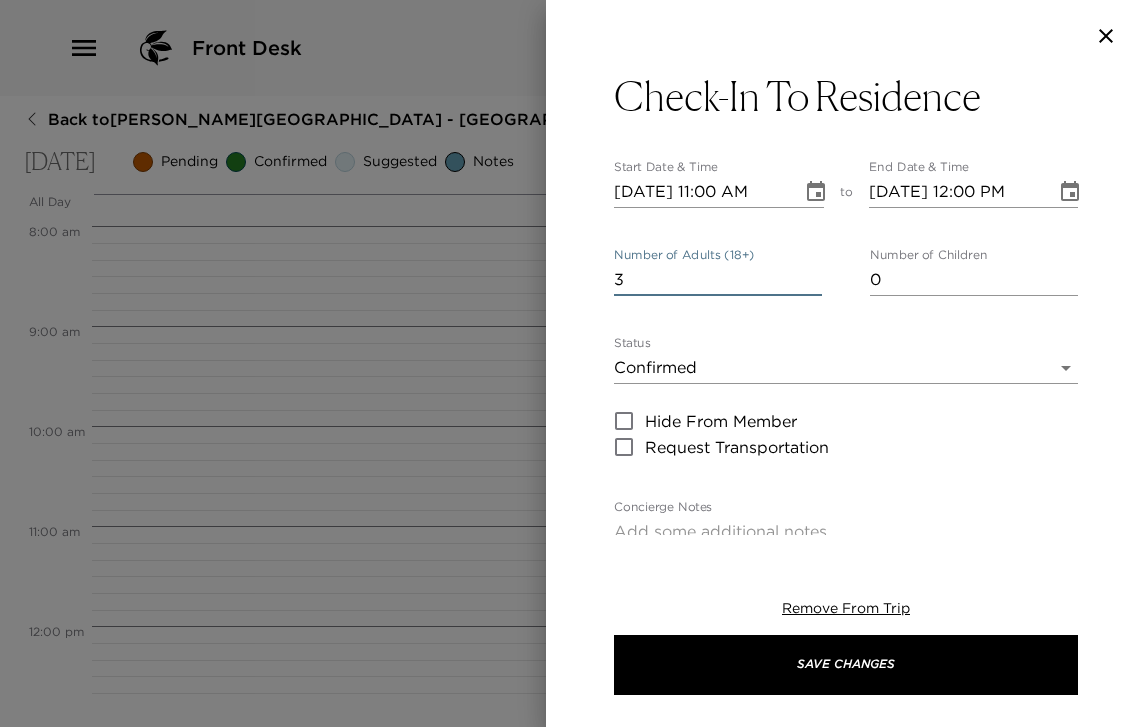 click on "3" at bounding box center (718, 280) 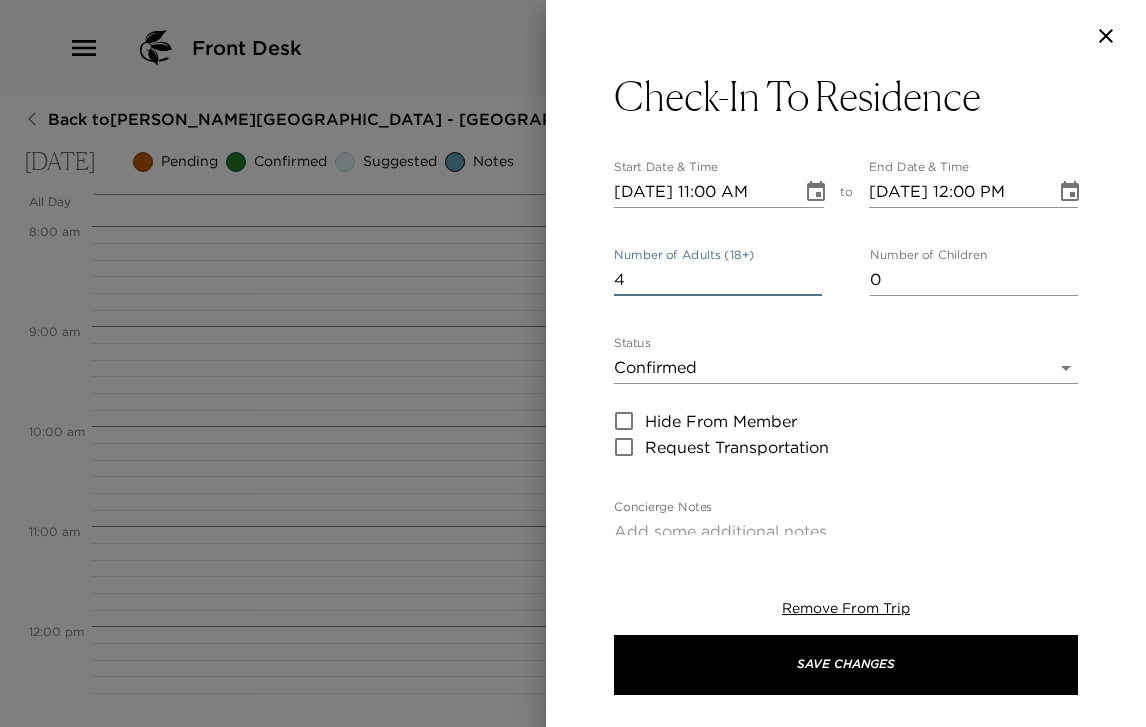 click on "4" at bounding box center [718, 280] 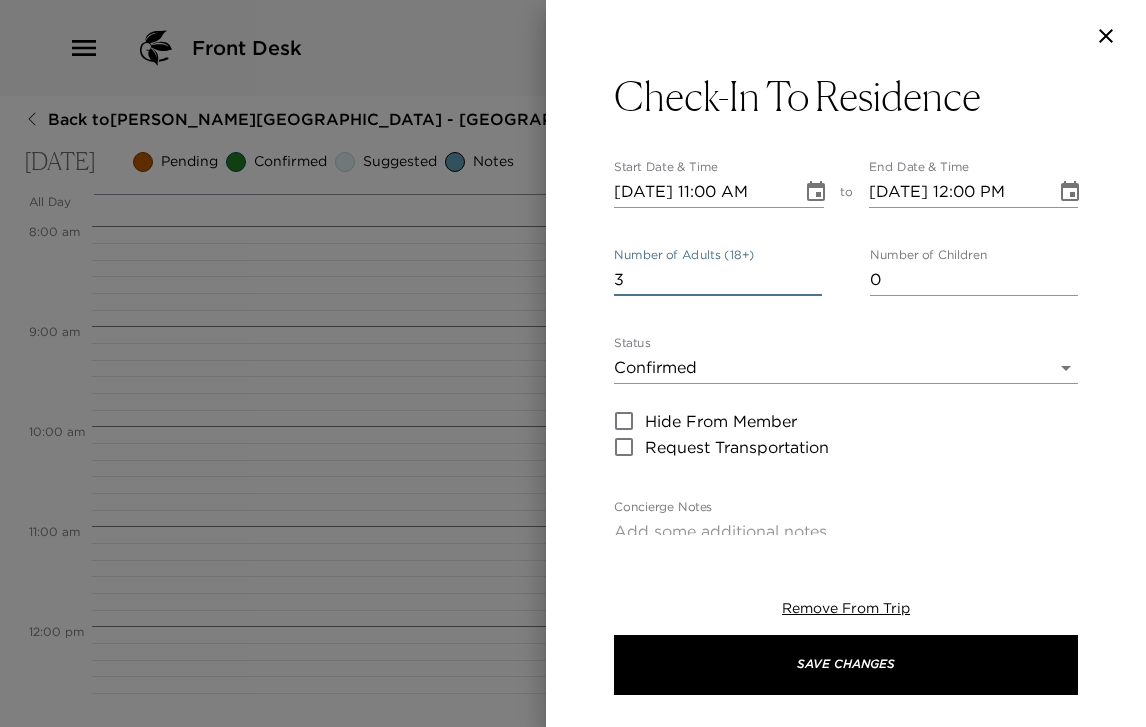 type on "3" 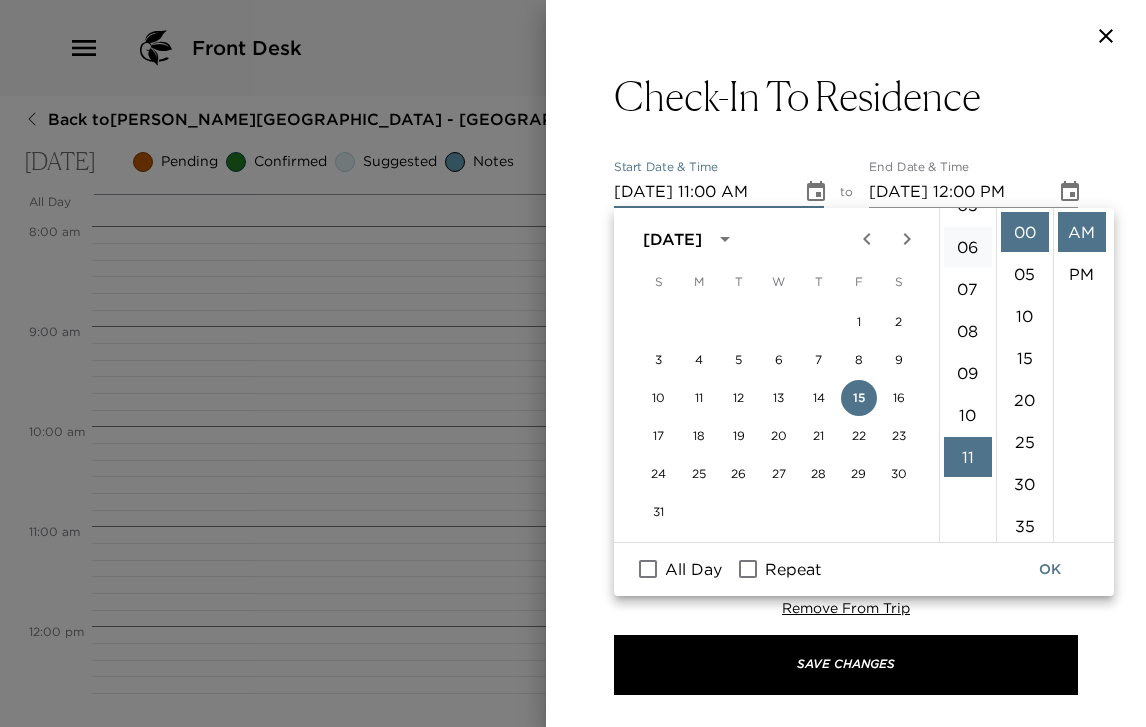 scroll, scrollTop: 142, scrollLeft: 0, axis: vertical 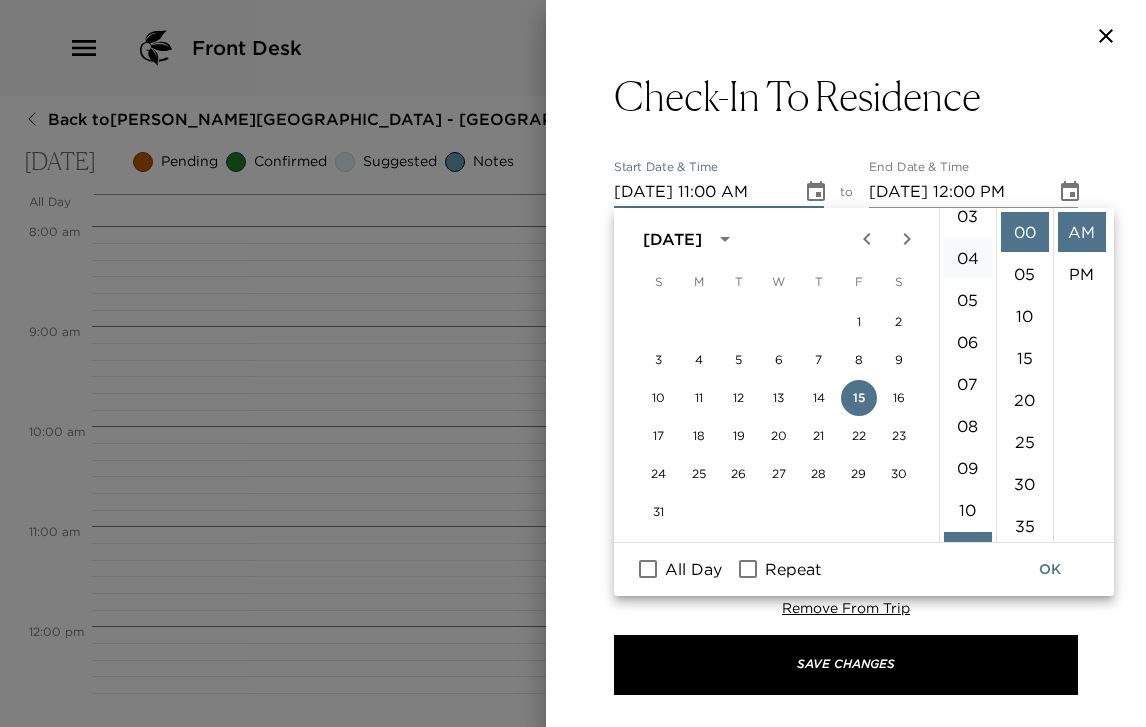 click on "04" at bounding box center [968, 258] 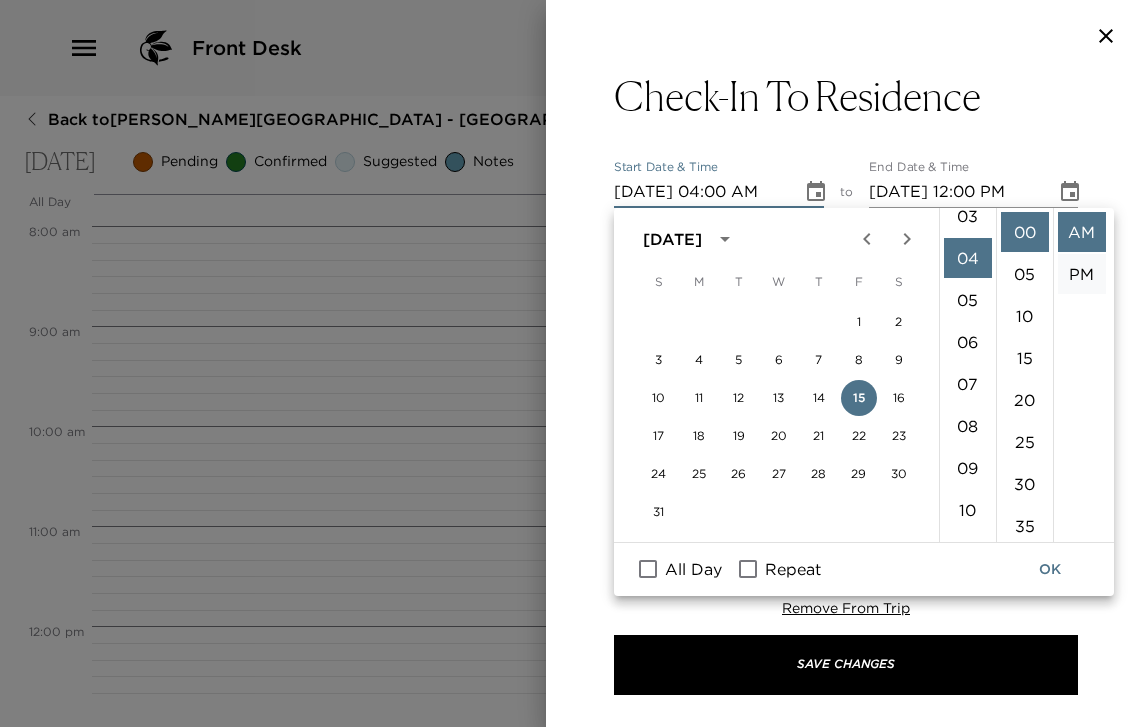 scroll, scrollTop: 168, scrollLeft: 0, axis: vertical 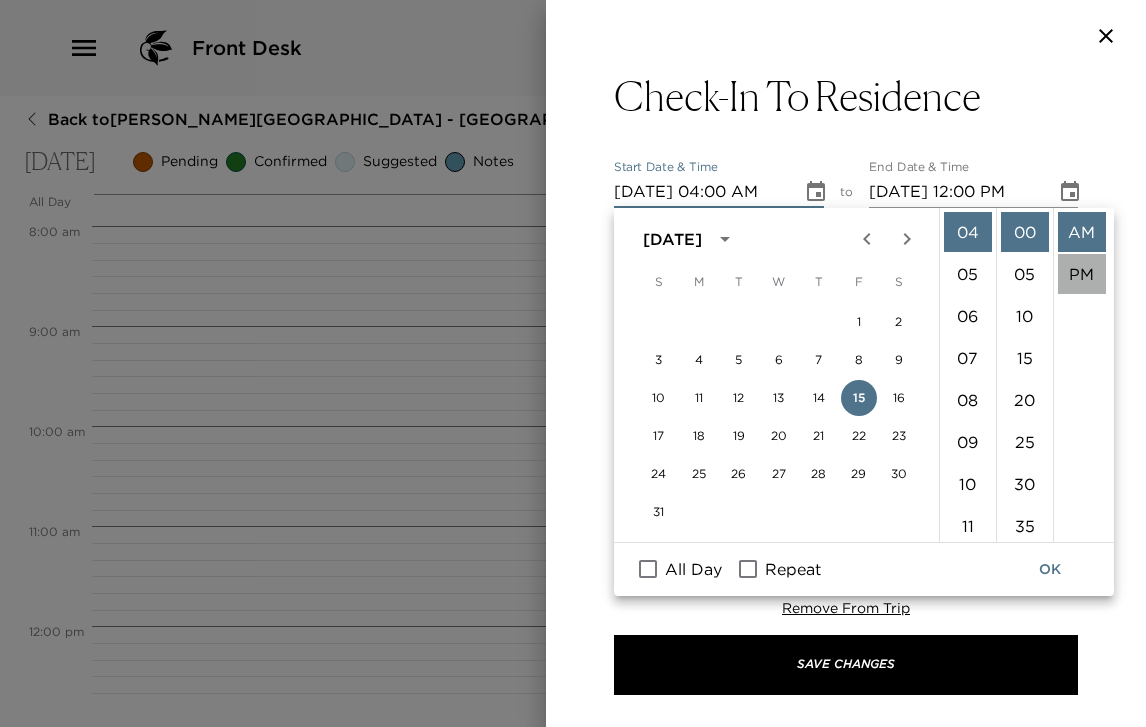click on "PM" at bounding box center [1082, 274] 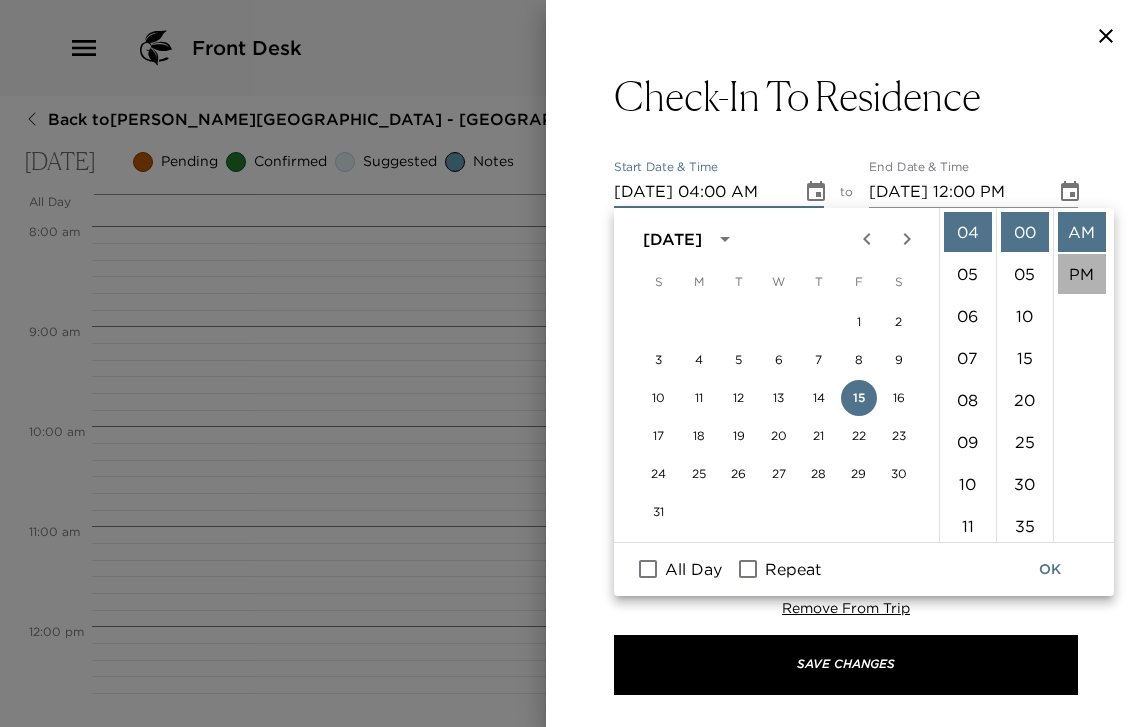 type on "08/15/2025 04:00 PM" 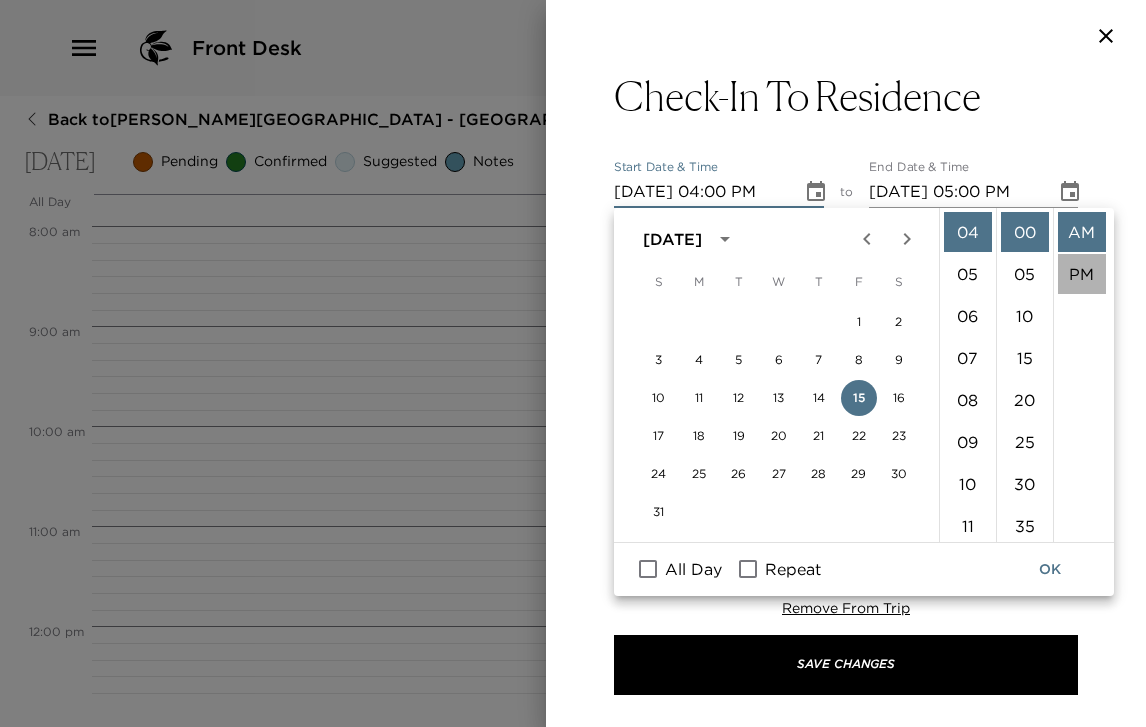 scroll, scrollTop: 42, scrollLeft: 0, axis: vertical 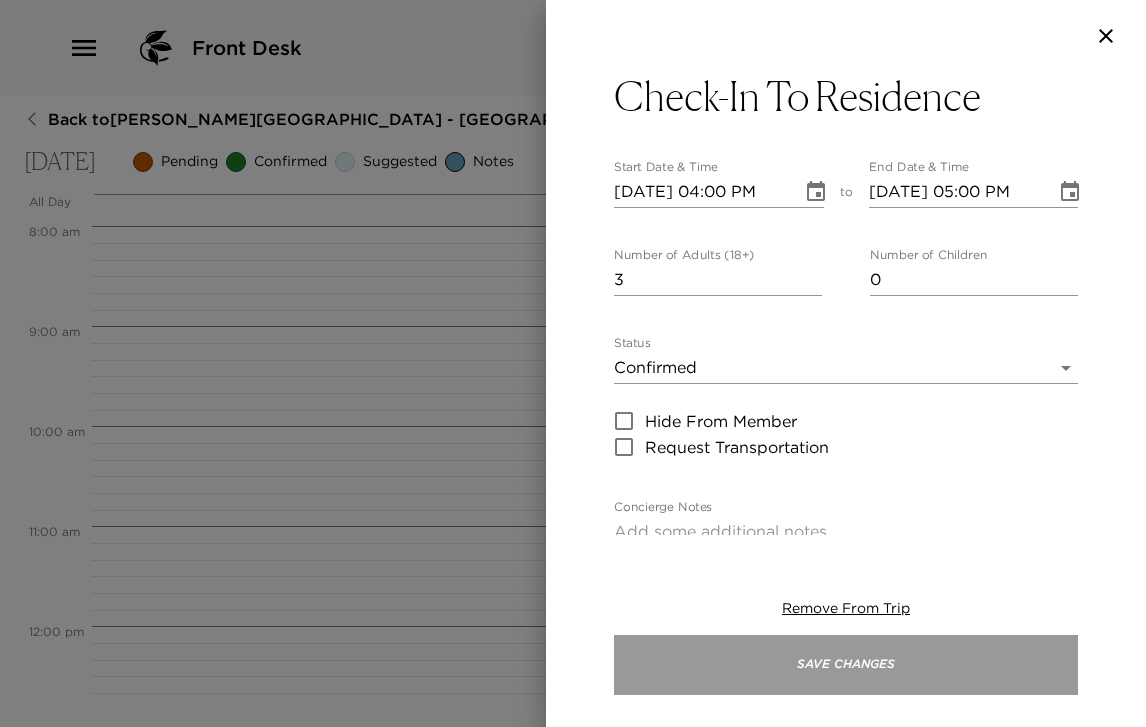 click on "Save Changes" at bounding box center [846, 665] 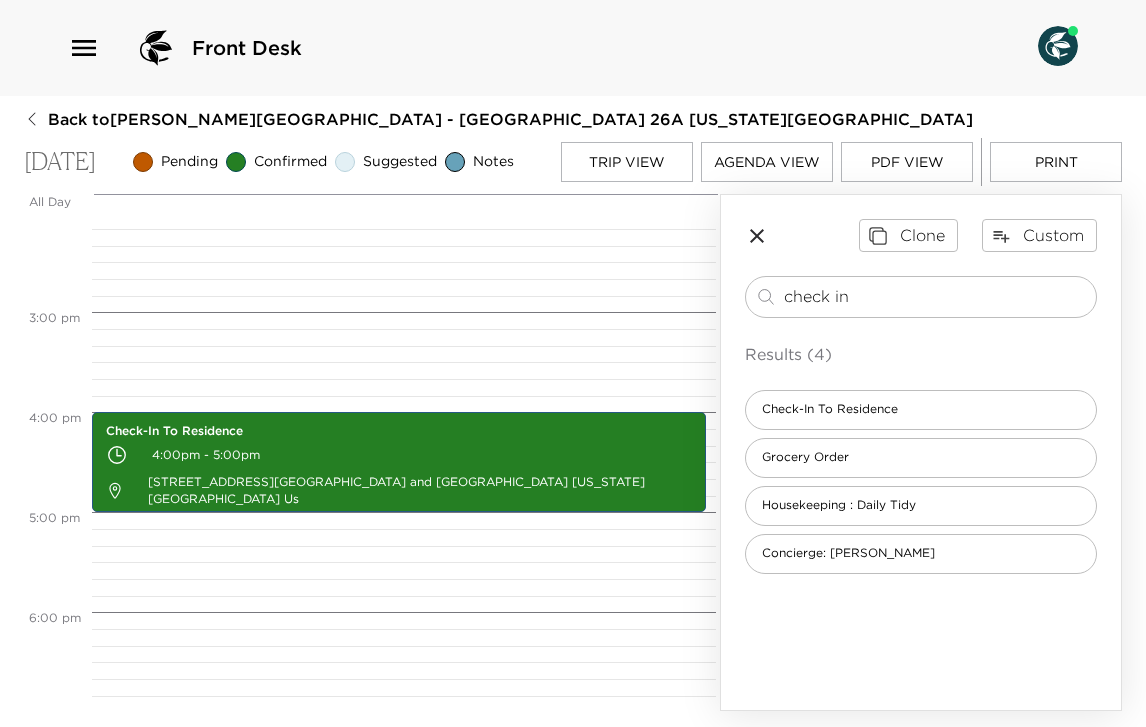 scroll, scrollTop: 1495, scrollLeft: 0, axis: vertical 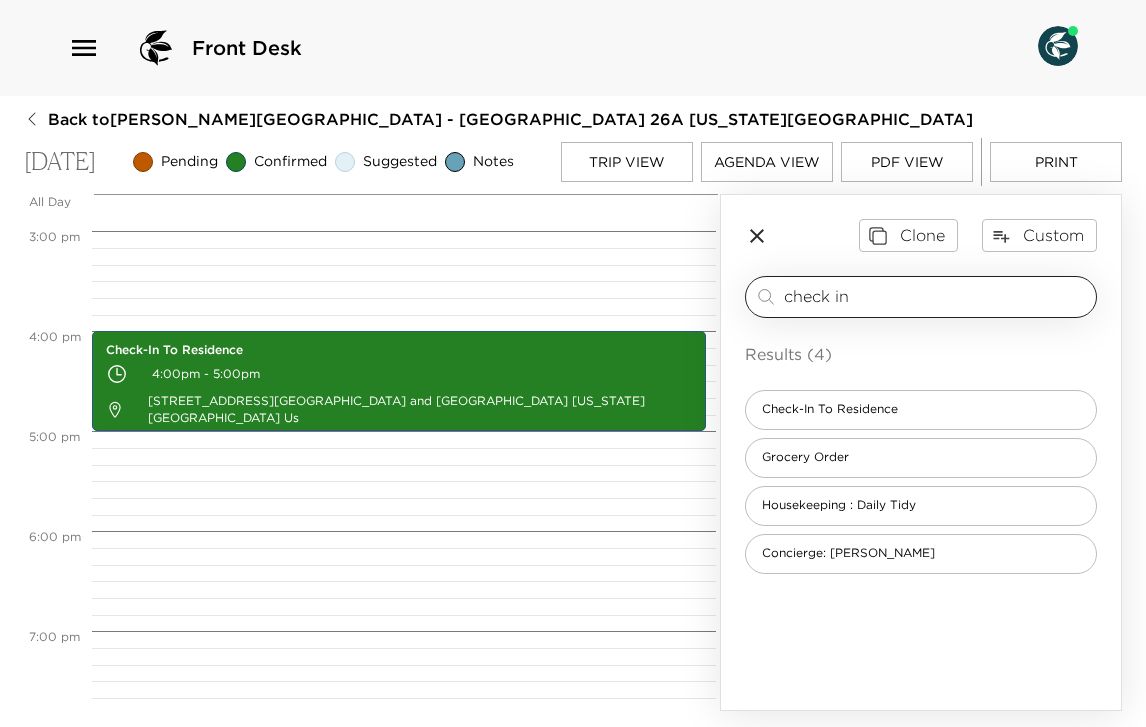click on "check in" at bounding box center (936, 296) 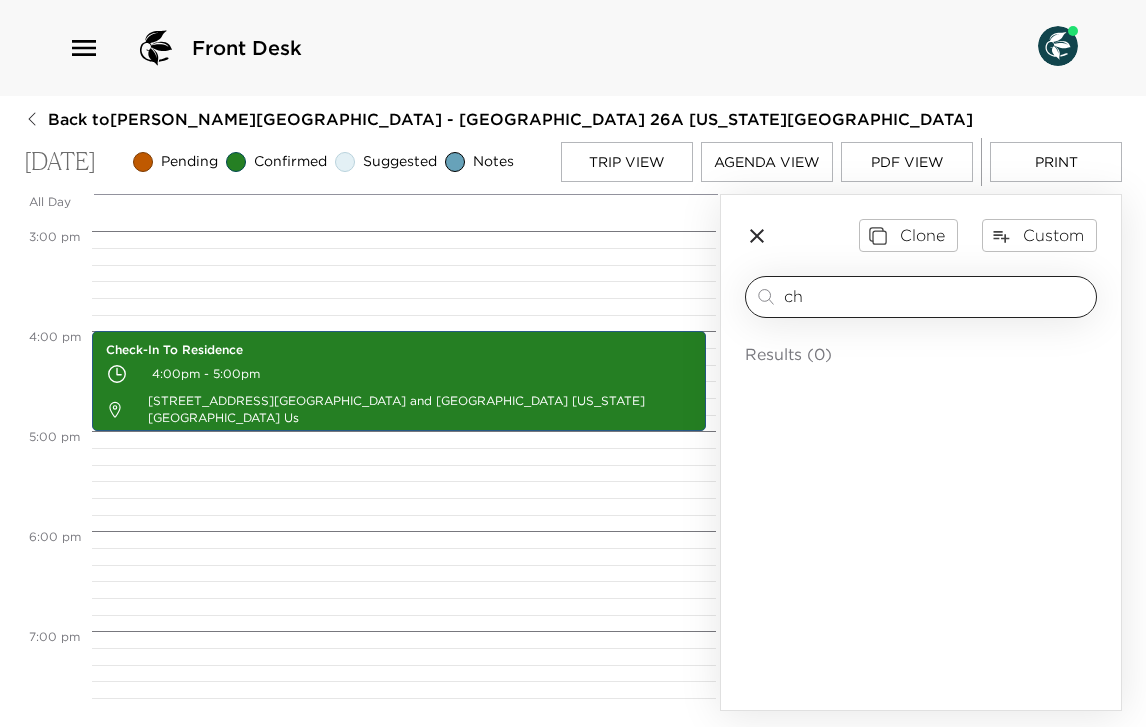 type on "c" 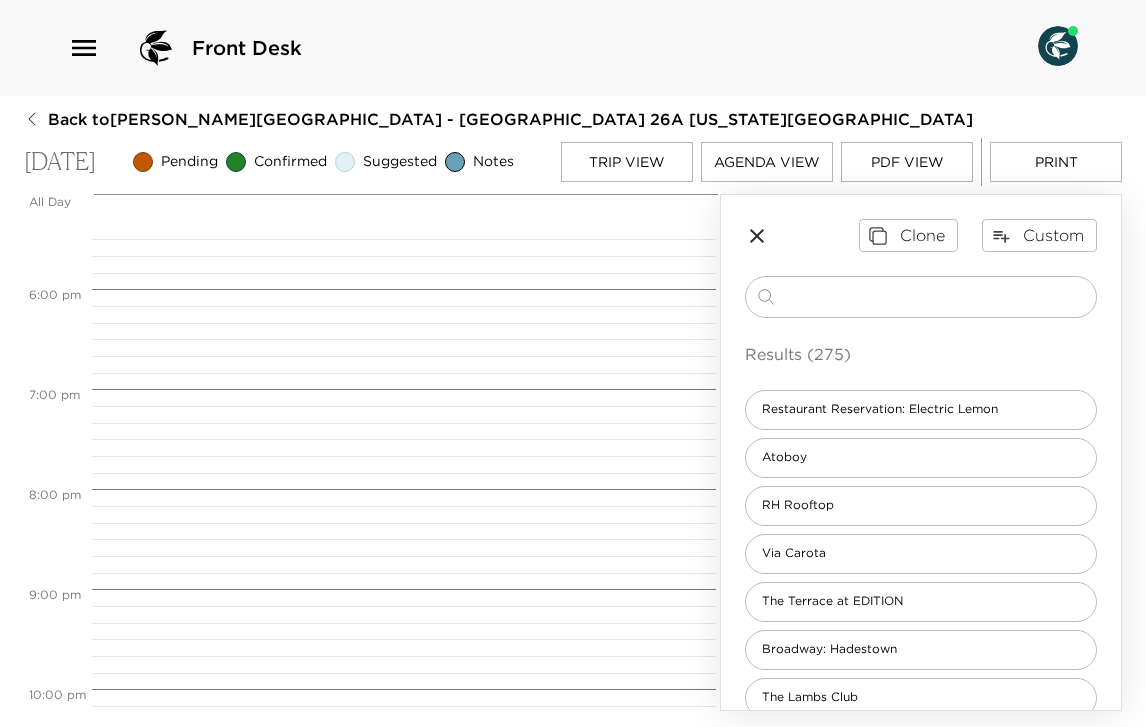 scroll, scrollTop: 1753, scrollLeft: 0, axis: vertical 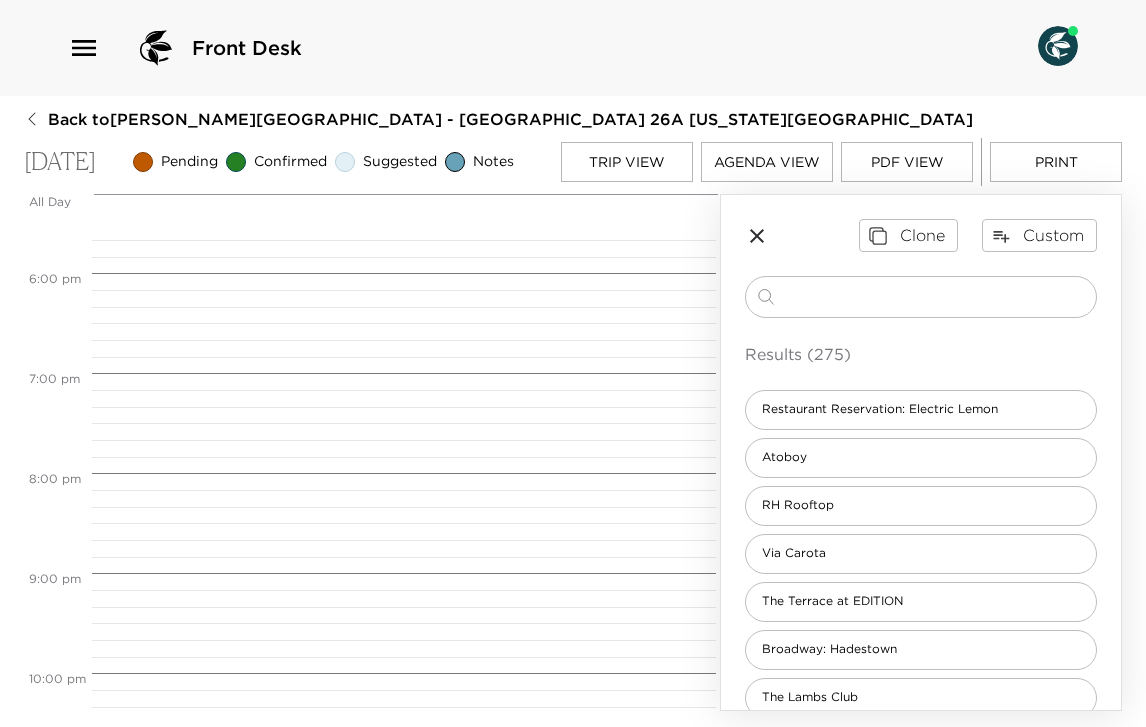 type 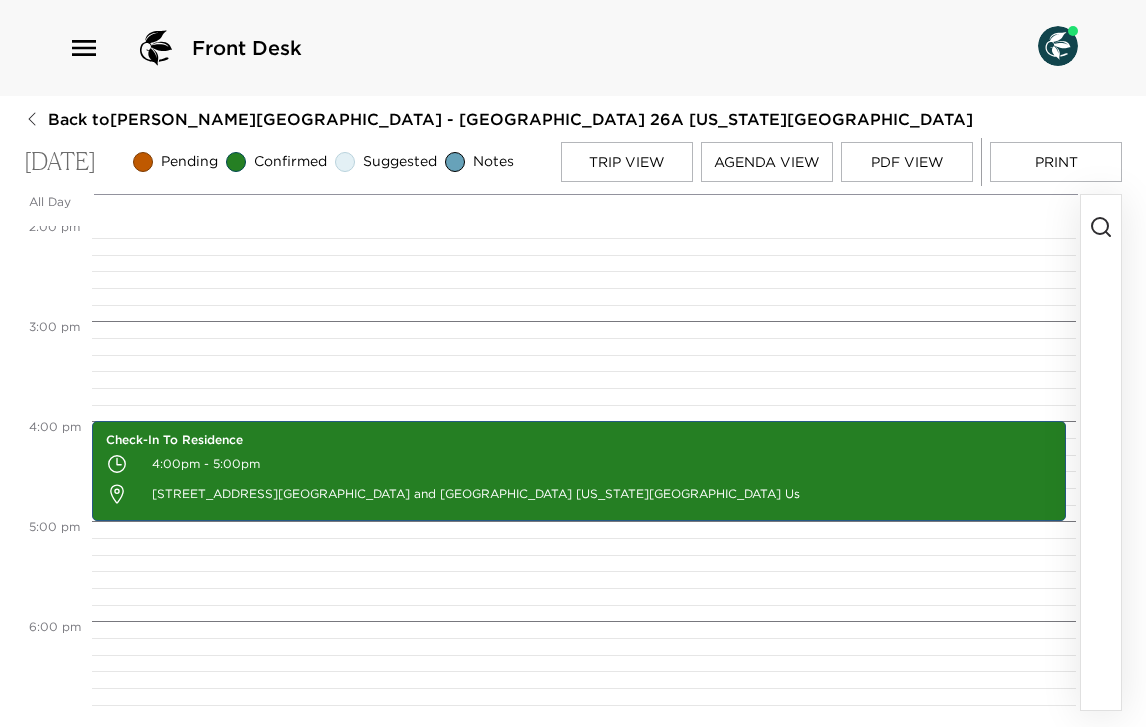 scroll, scrollTop: 1403, scrollLeft: 0, axis: vertical 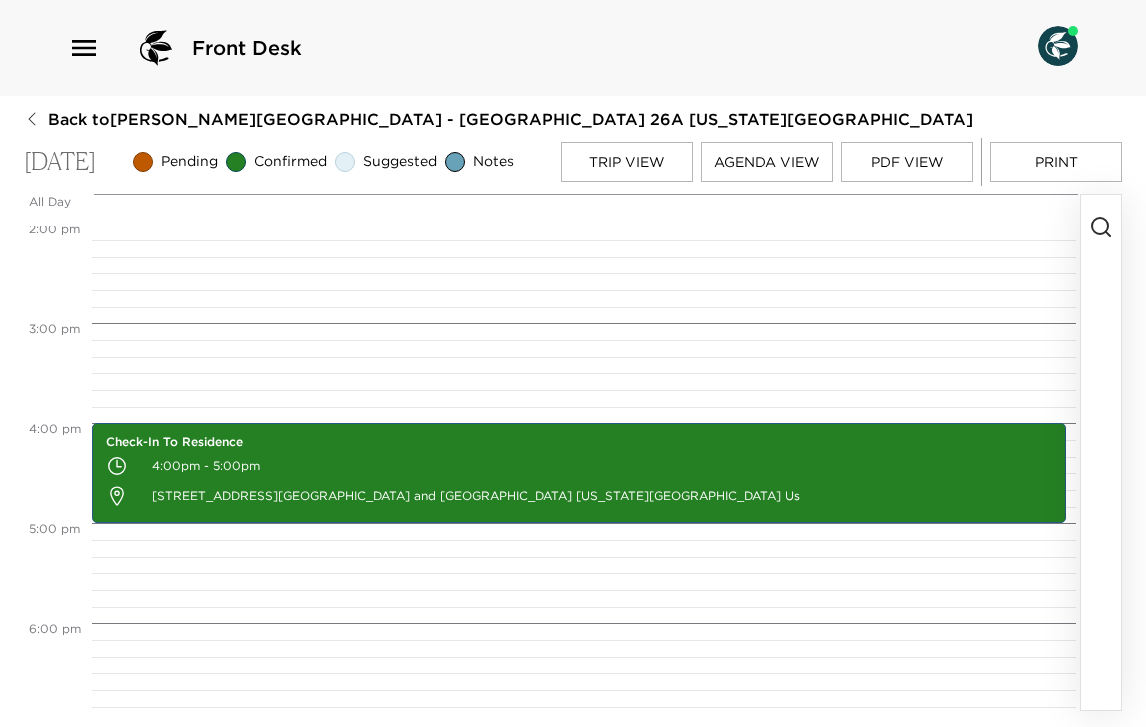 click on "Agenda View" at bounding box center (767, 162) 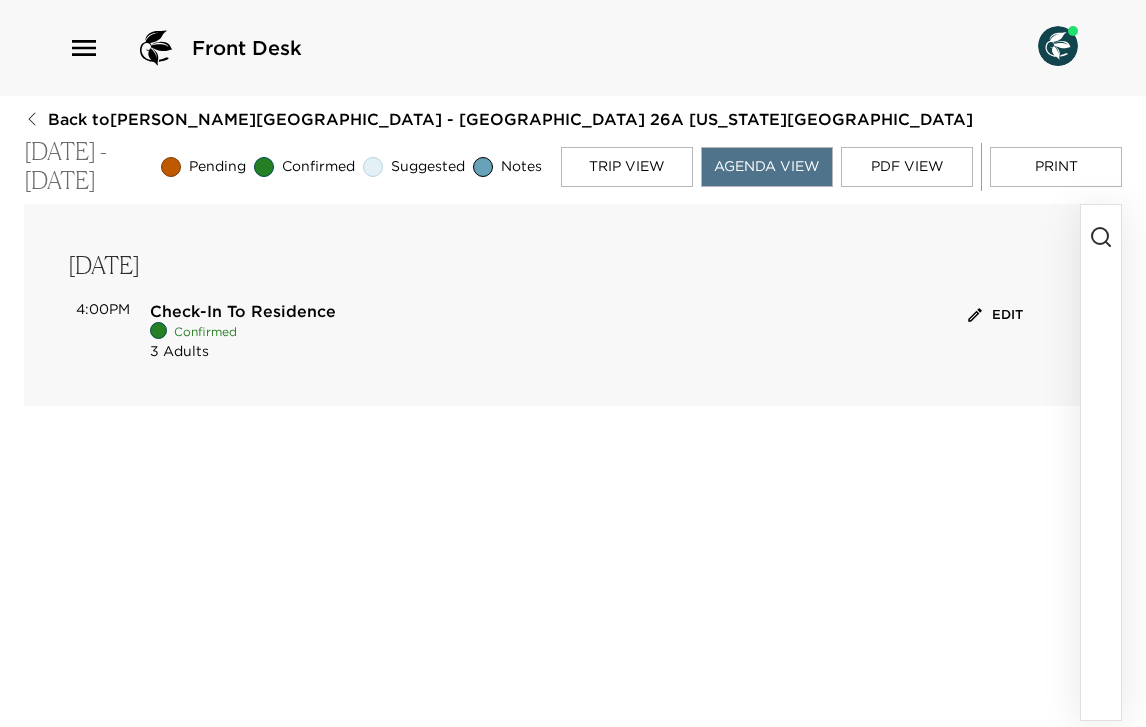 click on "PDF View" at bounding box center (907, 167) 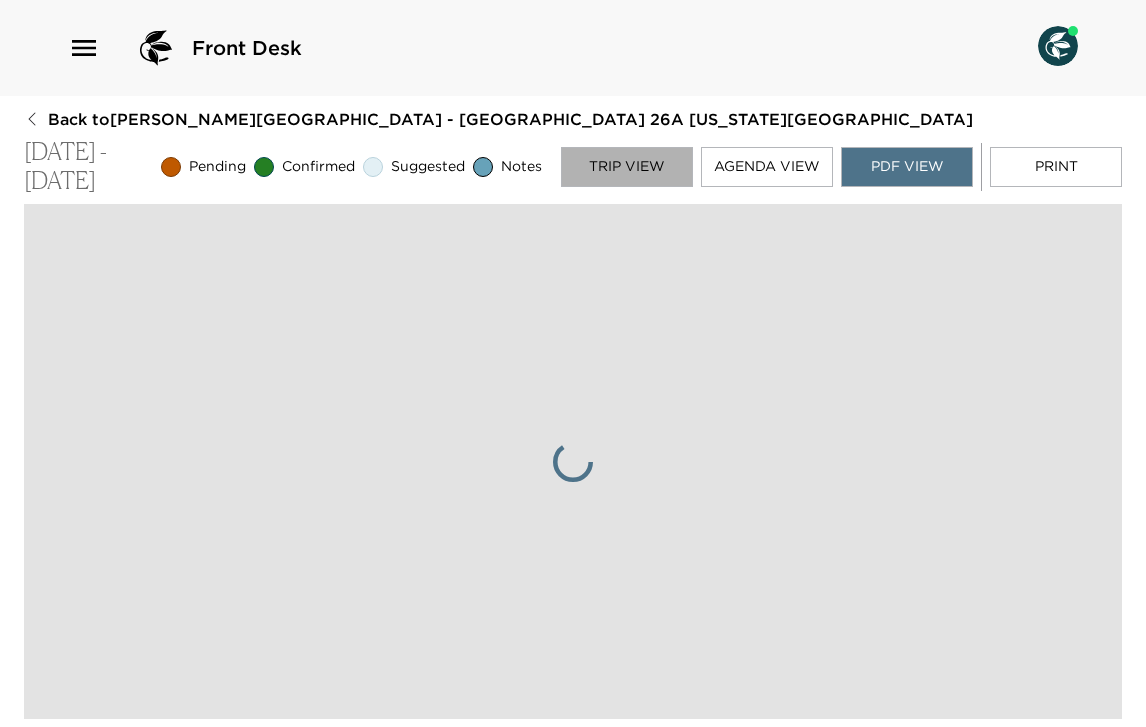 click on "Trip View" at bounding box center (627, 167) 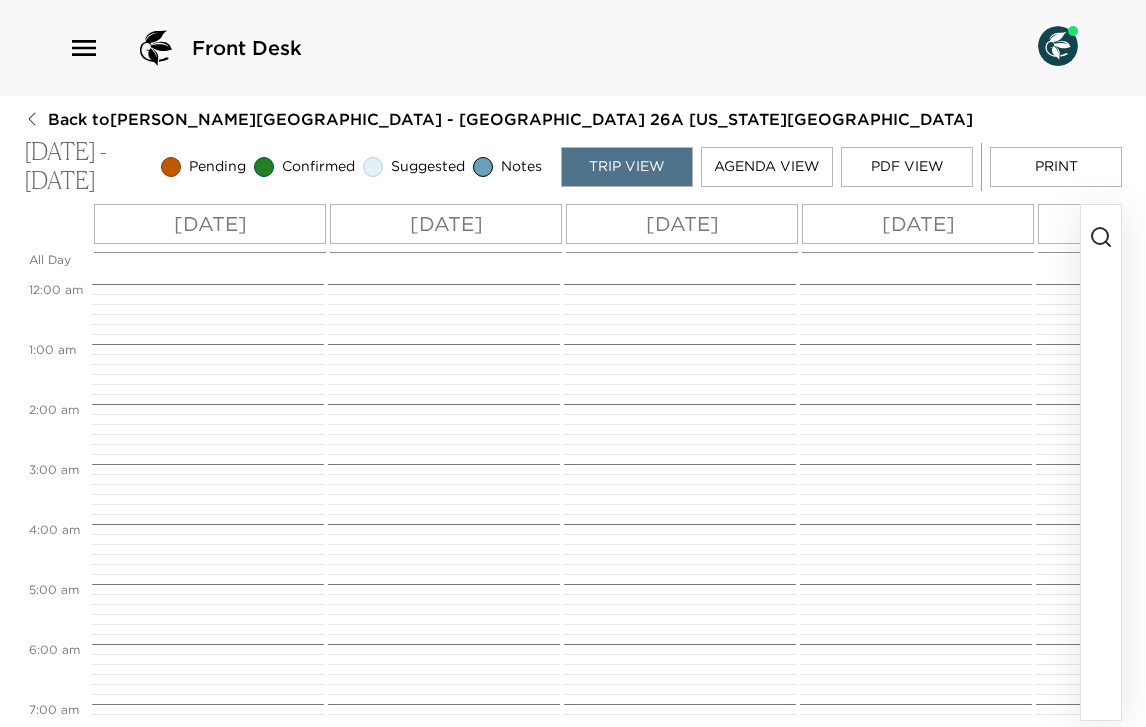 scroll, scrollTop: 960, scrollLeft: 0, axis: vertical 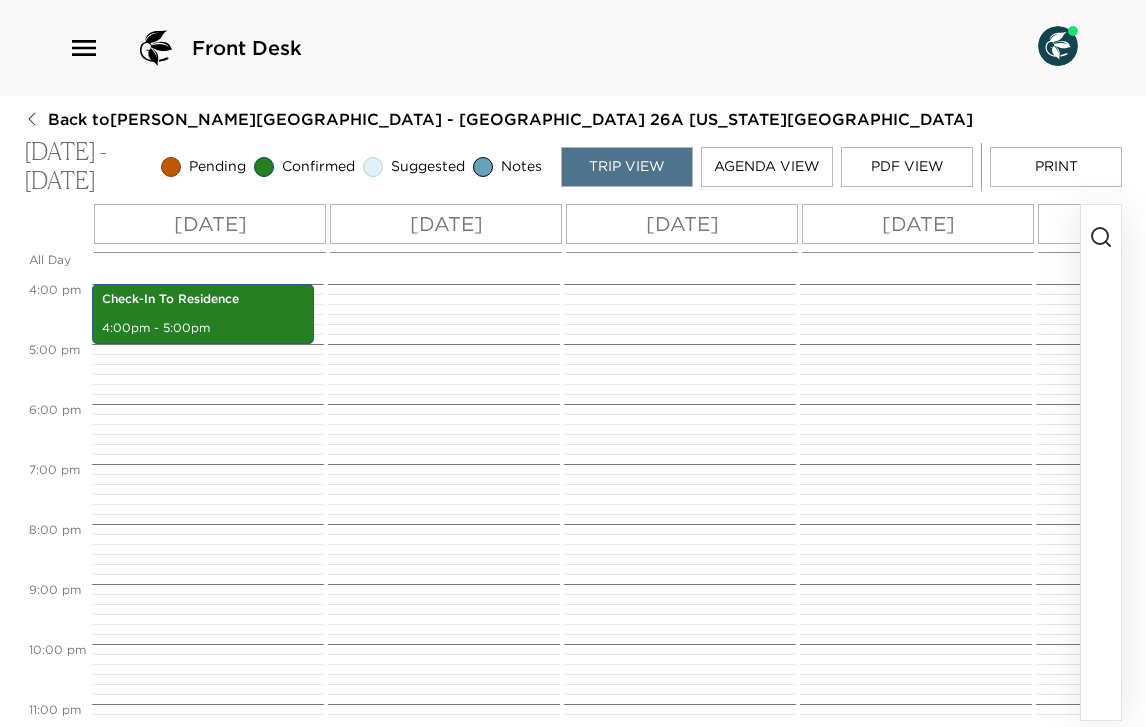 click on "Sat 08/16" at bounding box center [446, 224] 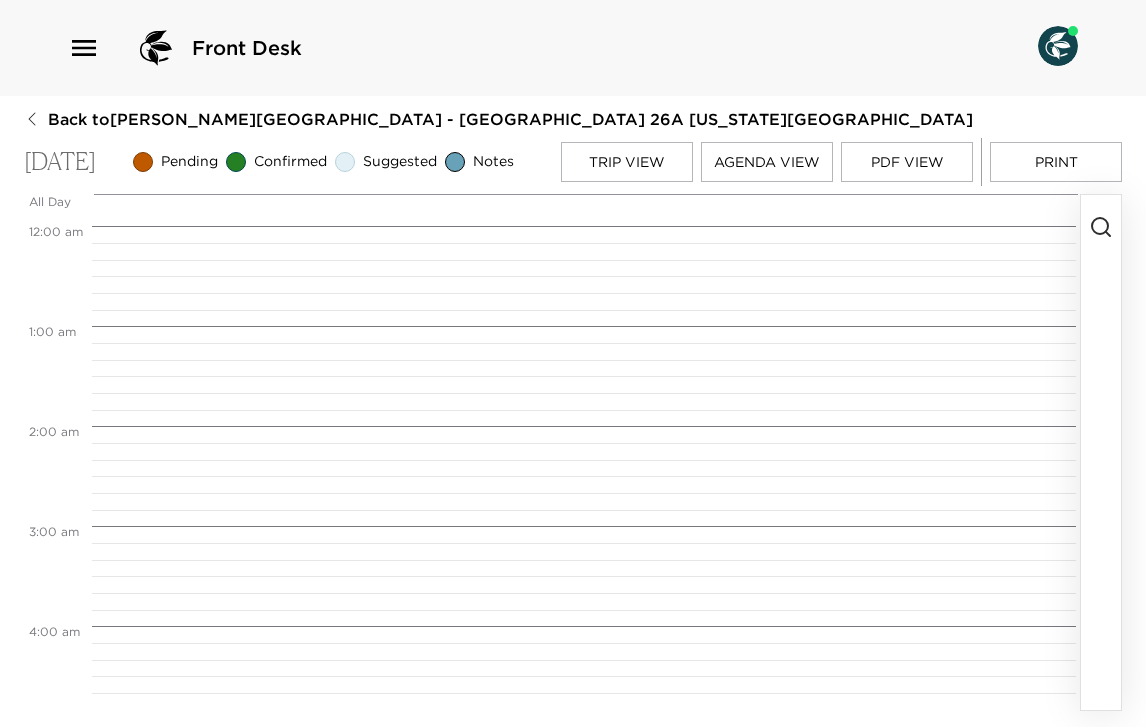 scroll, scrollTop: 800, scrollLeft: 0, axis: vertical 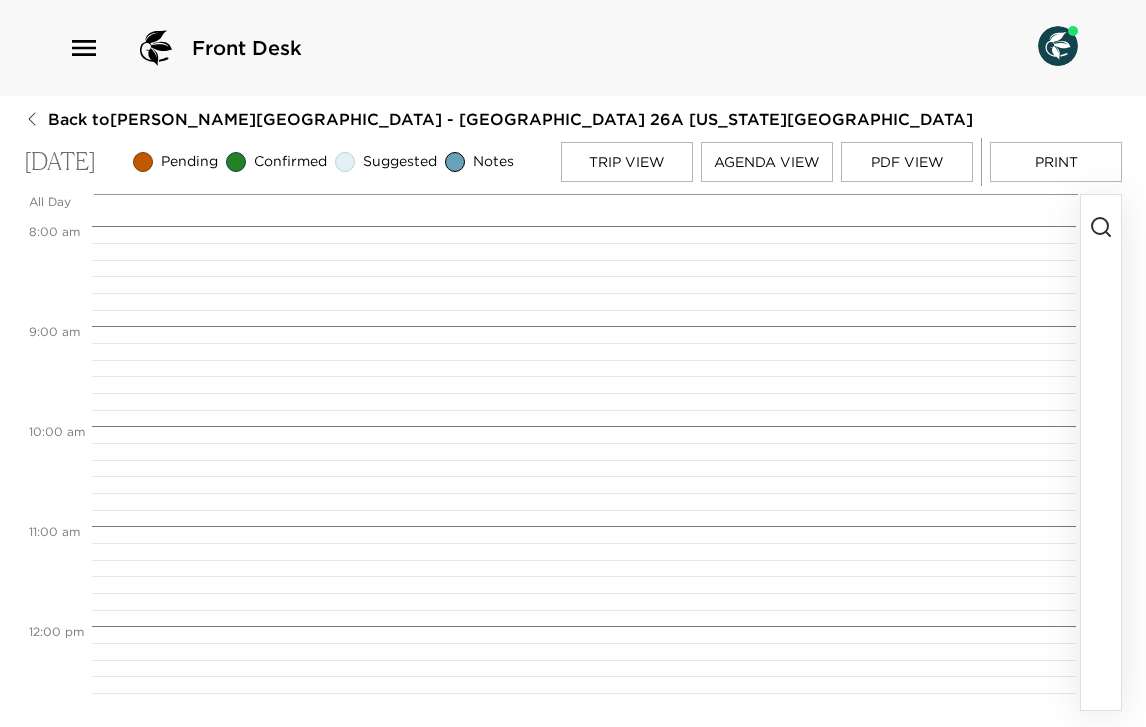 click 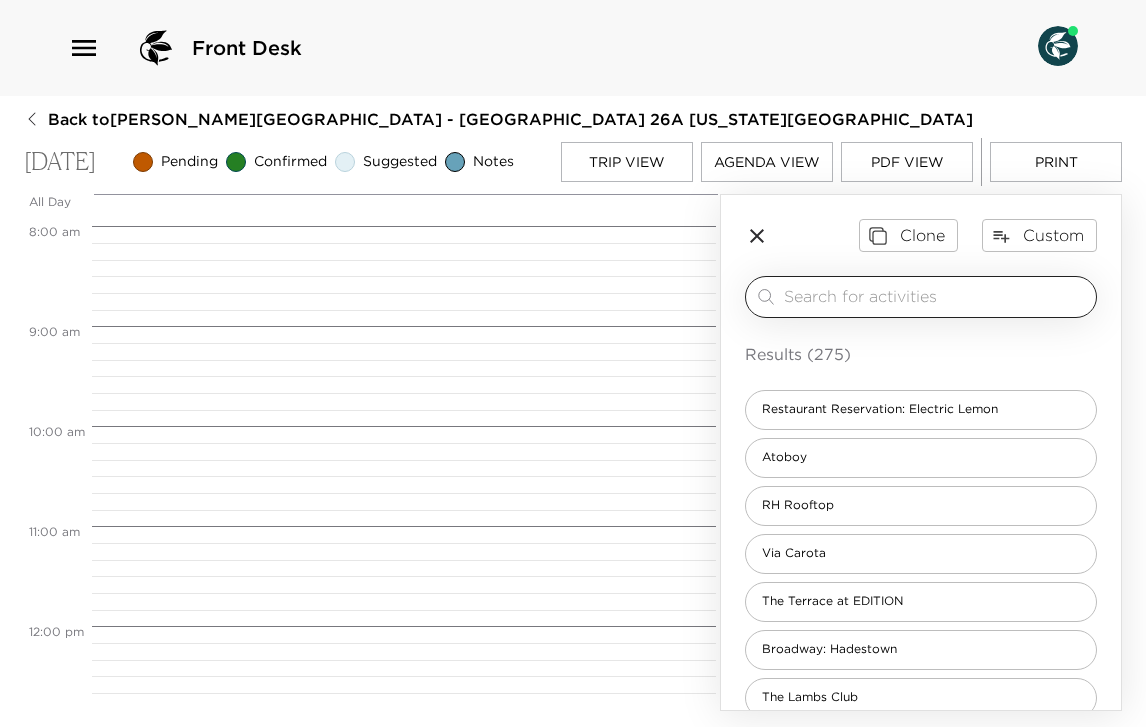 click on "​" at bounding box center (921, 297) 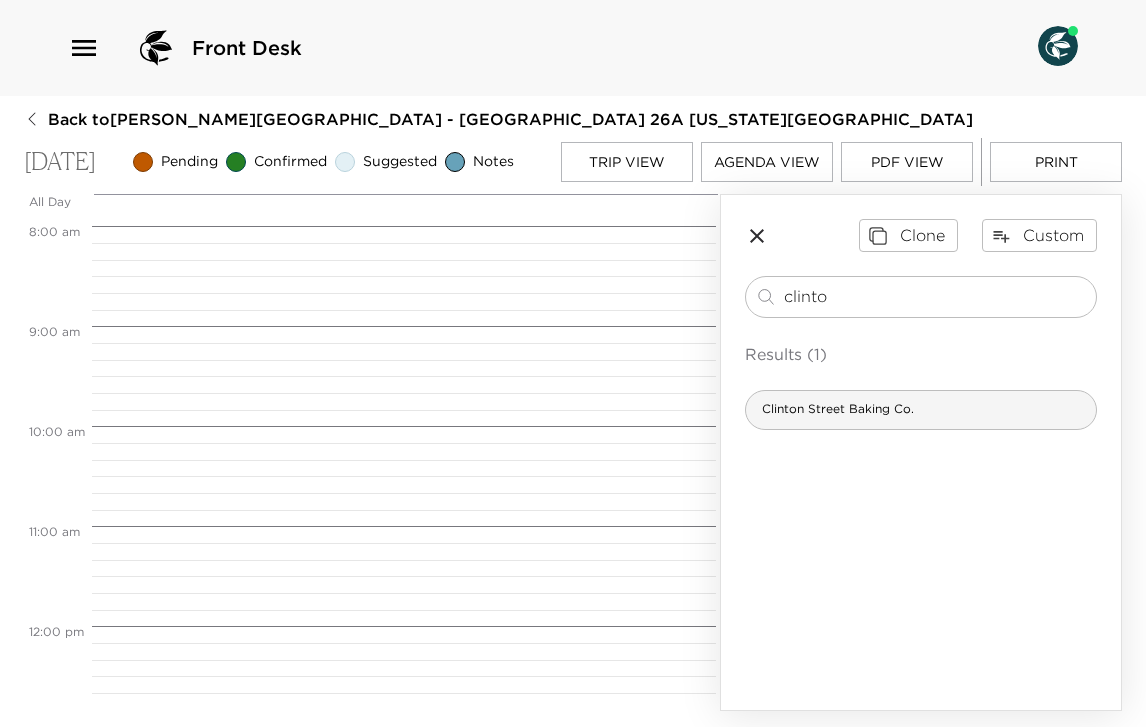 type on "clinto" 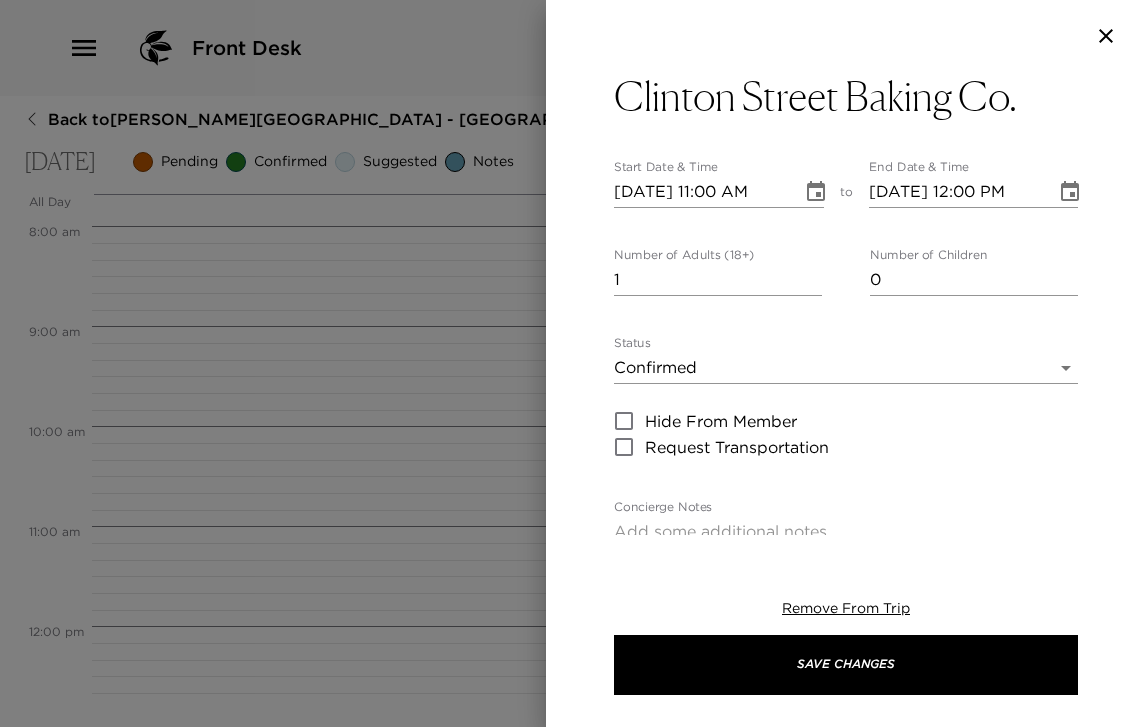 type on "Your reservation has been confirmed." 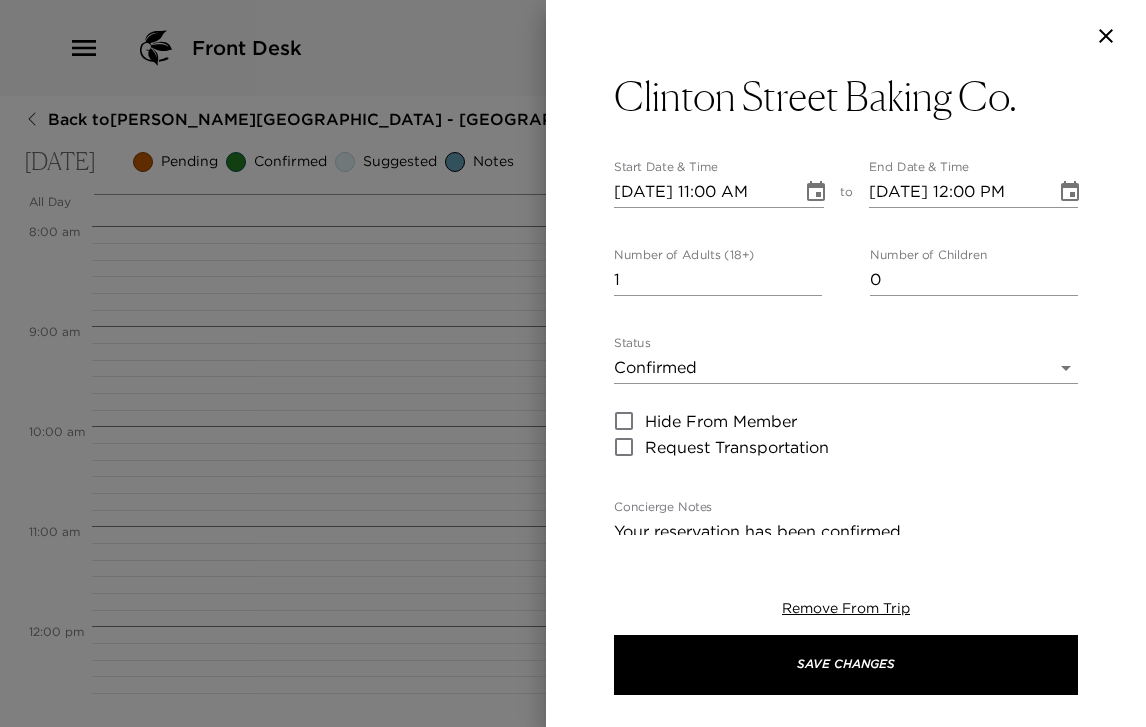 click on "Front Desk Back to  Adina Nobie Reservation - Park Avenue Place 26A New York - Park Avenue Place Saturday, August 16, 2025 Pending Confirmed Suggested Notes Trip View Agenda View PDF View Print All Day Sat 08/16 12:00 AM 1:00 AM 2:00 AM 3:00 AM 4:00 AM 5:00 AM 6:00 AM 7:00 AM 8:00 AM 9:00 AM 10:00 AM 11:00 AM 12:00 PM 1:00 PM 2:00 PM 3:00 PM 4:00 PM 5:00 PM 6:00 PM 7:00 PM 8:00 PM 9:00 PM 10:00 PM 11:00 PM Clone Custom clinto ​ Results (1) Clinton Street Baking Co. Clinton Street Baking Co. Start Date & Time 08/16/2025 11:00 AM to End Date & Time 08/16/2025 12:00 PM Number of Adults (18+) 1 Number of Children 0 Status Confirmed Confirmed Hide From Member Request Transportation Concierge Notes Your reservation has been confirmed. x Cost ​ x Address ​ 4 Clinton Street
New York New York
United States x Phone Number ​ (646) 602-6263 Email ​ Website ​ http://www.clintonstreetbaking.com/ Cancellation Policy ​ undefined Recommended Attire Casual Casual Age Range All Ages All Ages Remove From Trip" at bounding box center [573, 363] 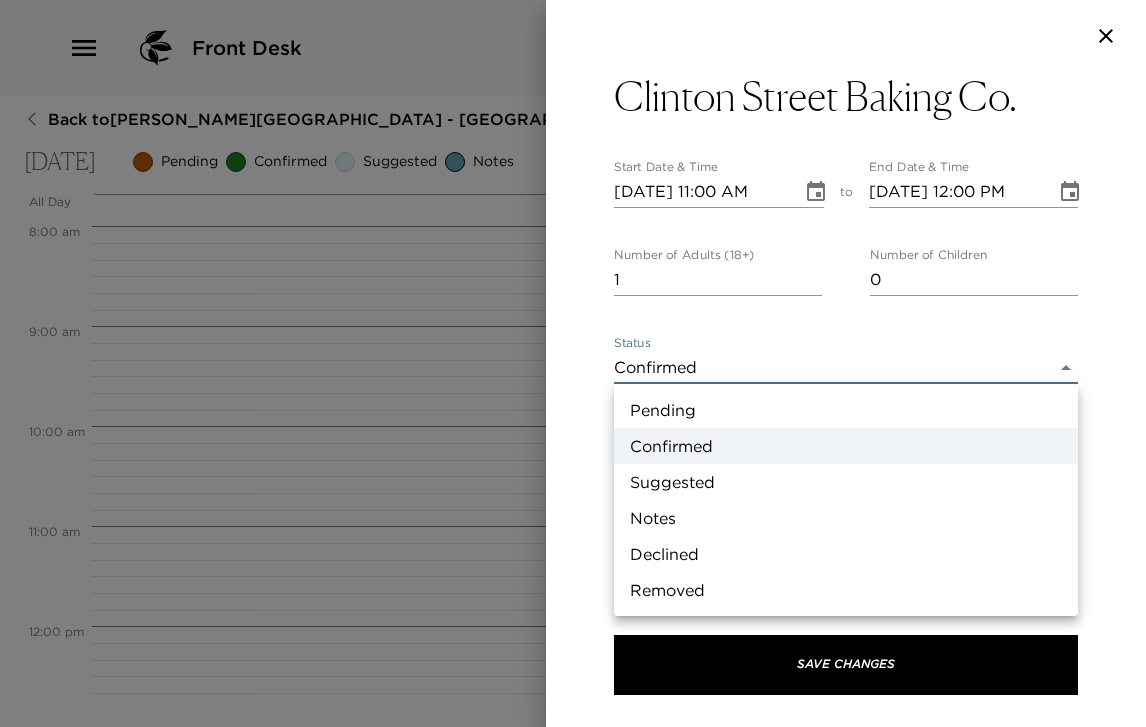 click on "Pending" at bounding box center [846, 410] 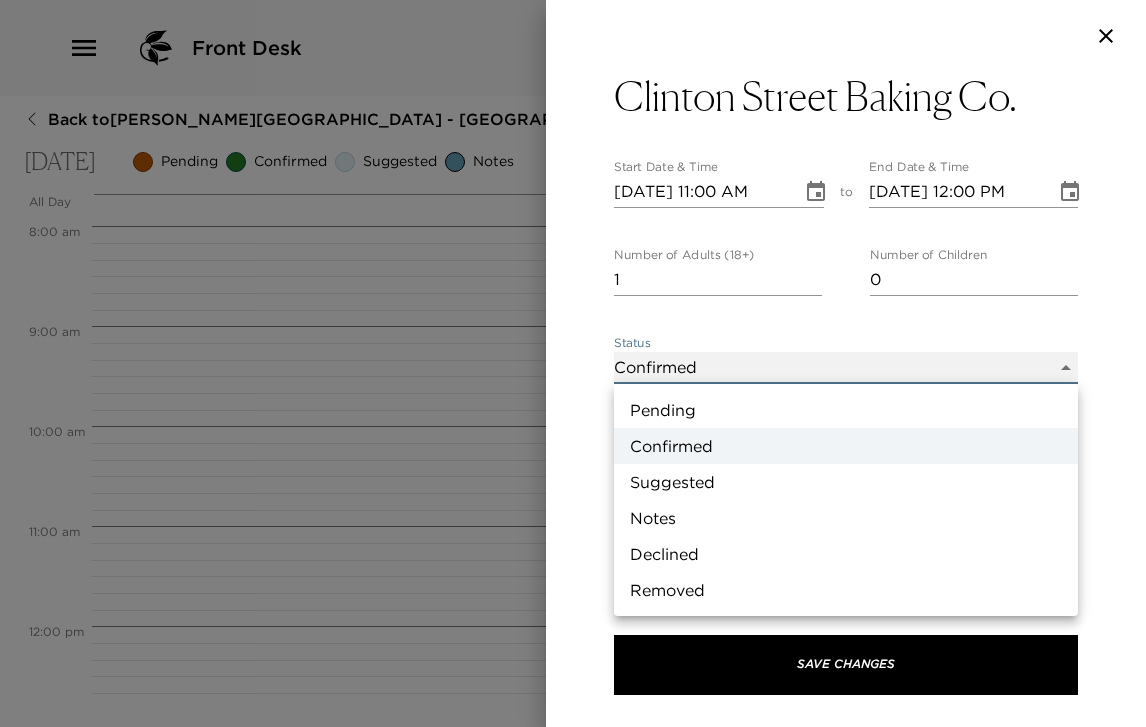 type on "Pending" 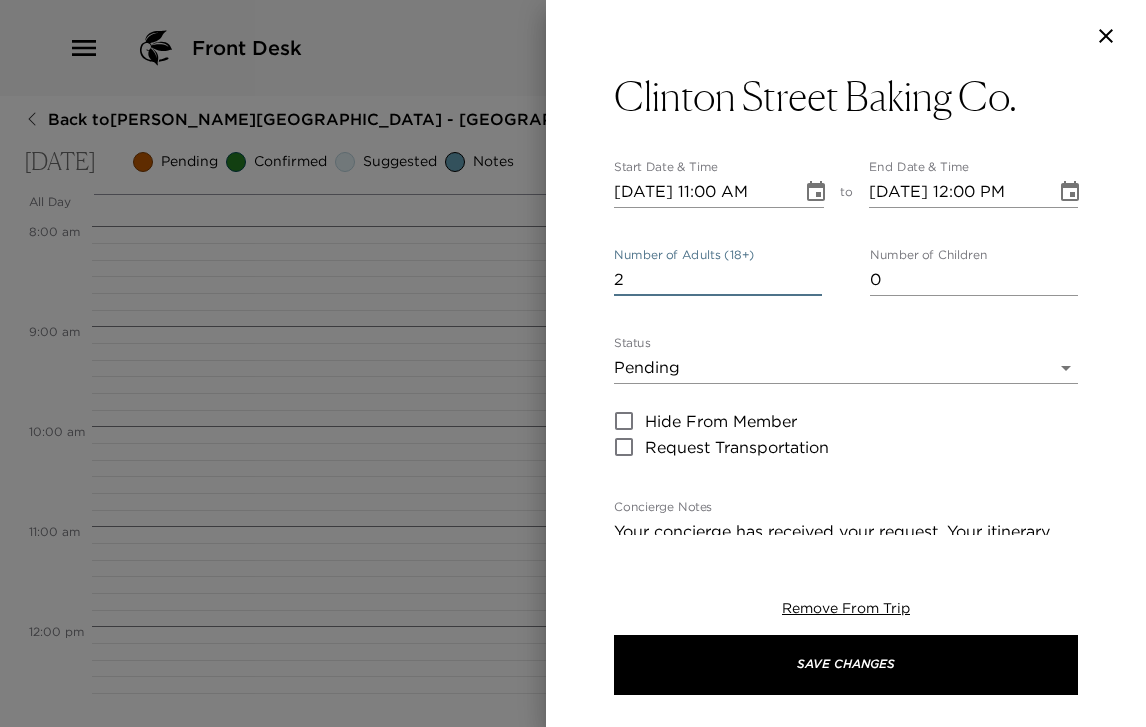 click on "2" at bounding box center (718, 280) 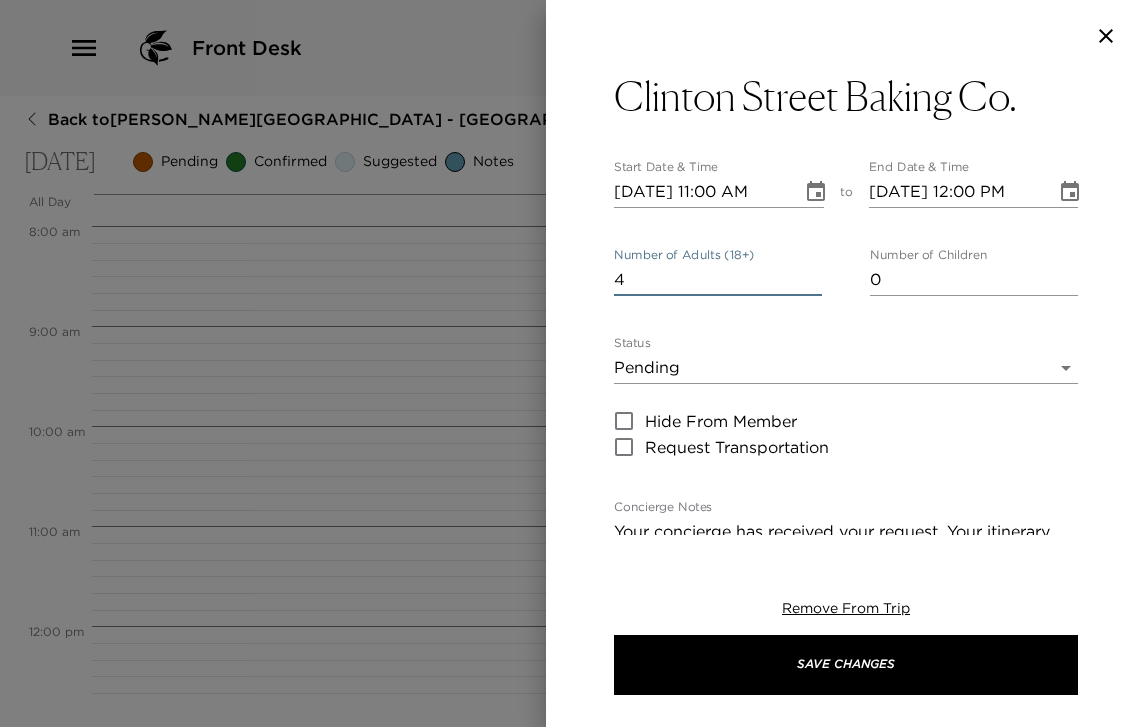type on "4" 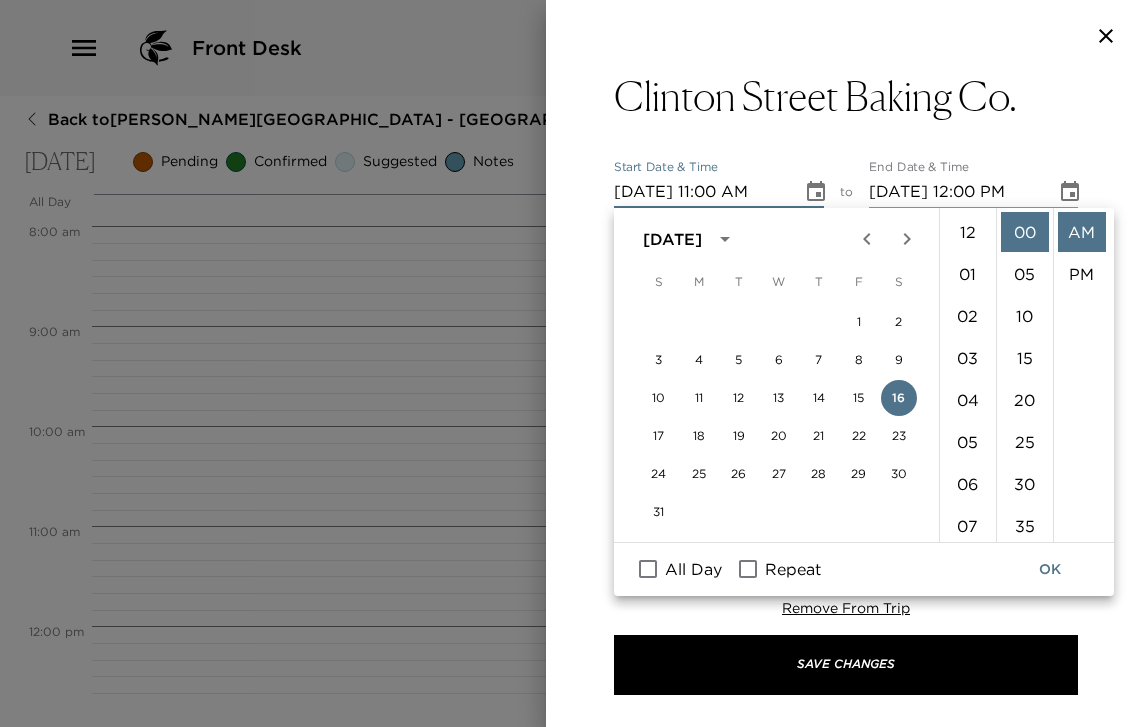 scroll, scrollTop: 462, scrollLeft: 0, axis: vertical 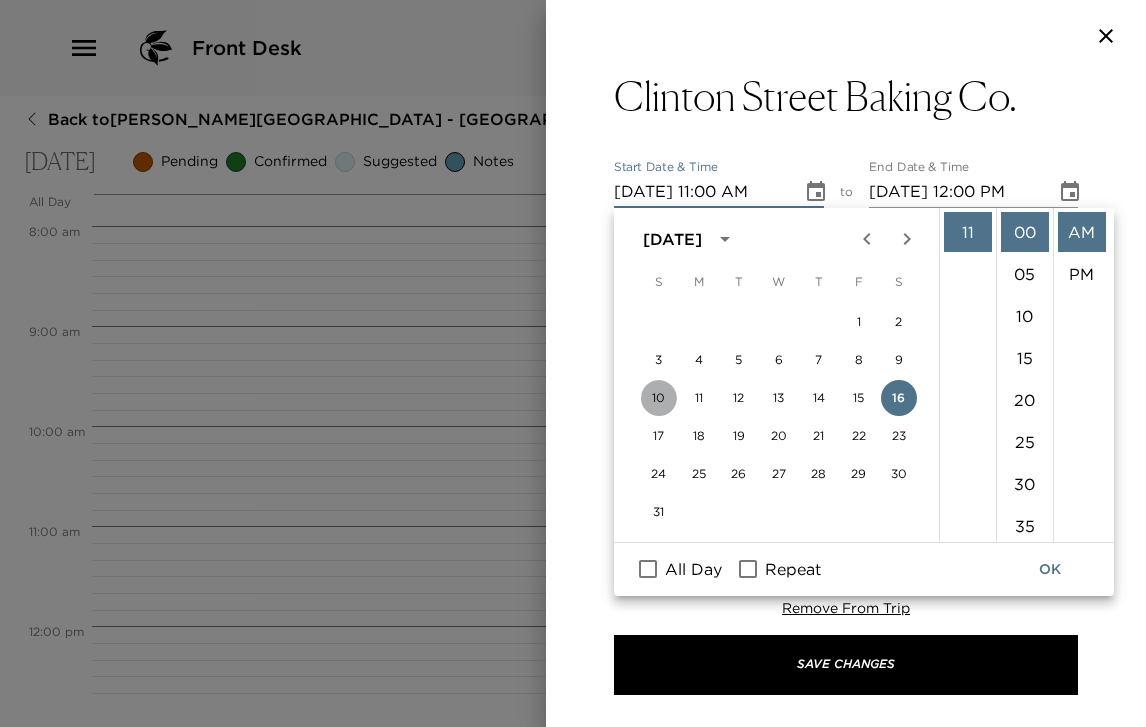 click on "10" at bounding box center [659, 398] 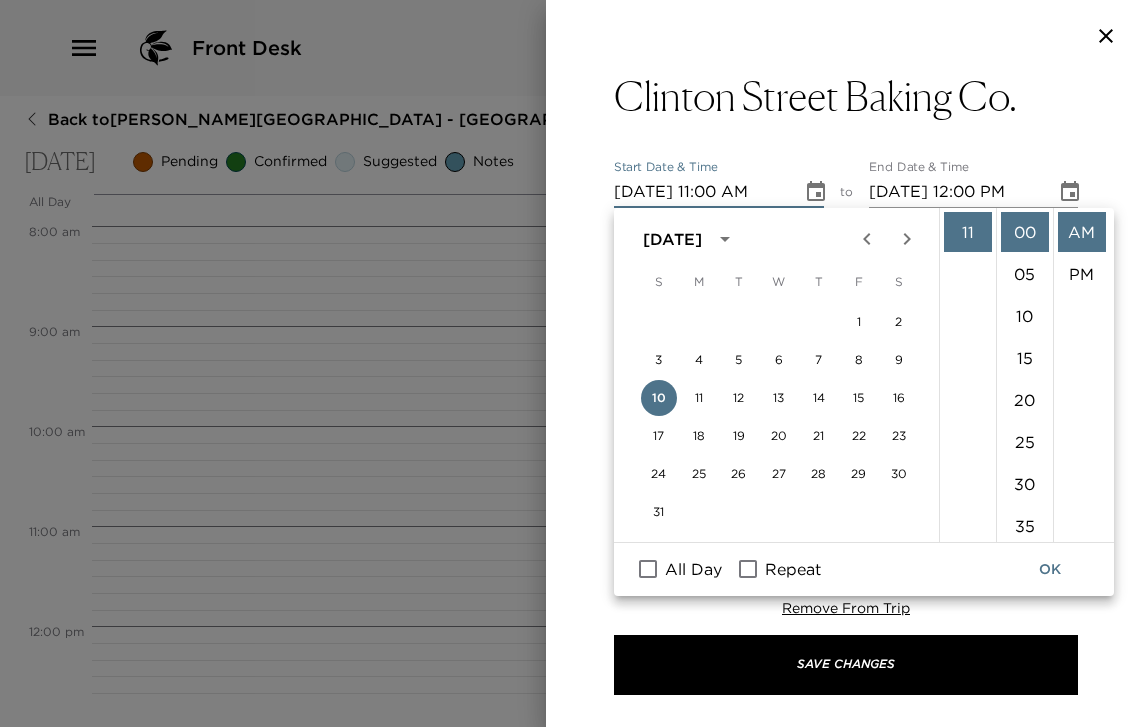 click at bounding box center [573, 363] 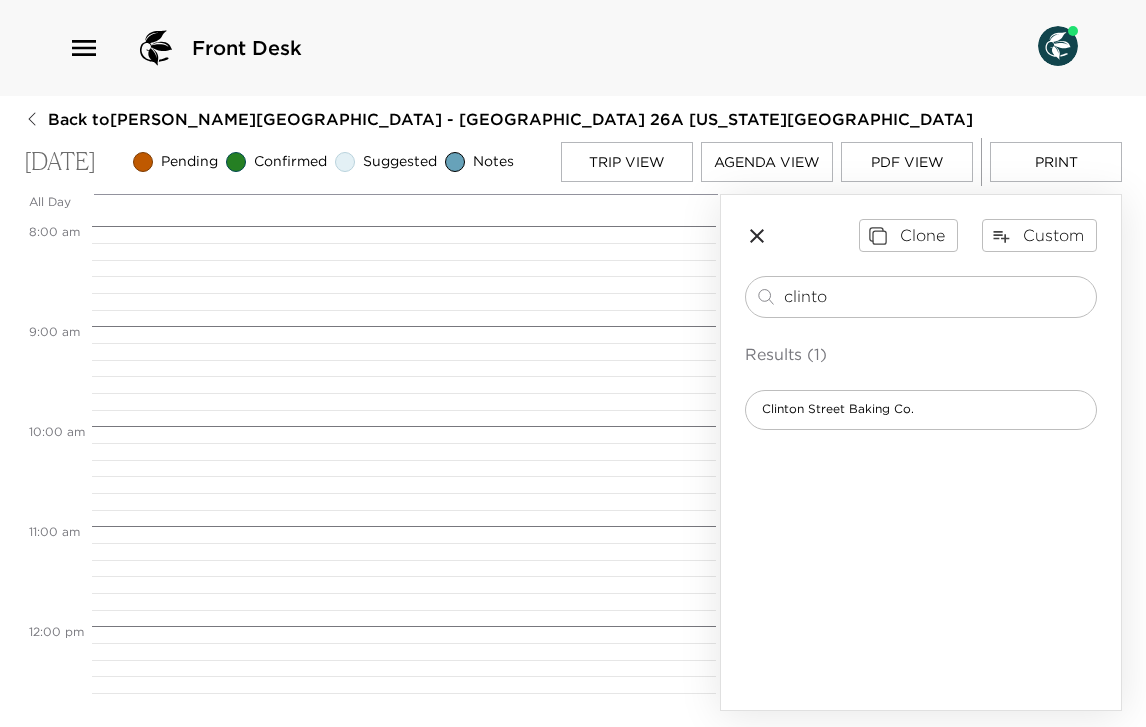 click 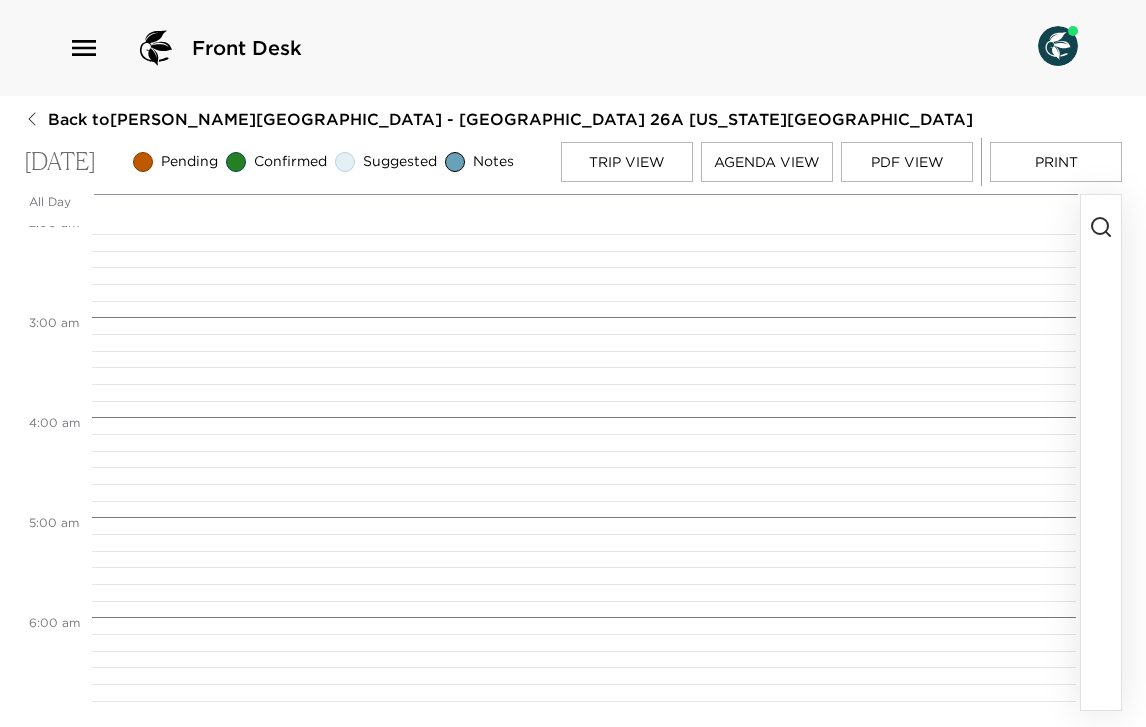 scroll, scrollTop: 99, scrollLeft: 0, axis: vertical 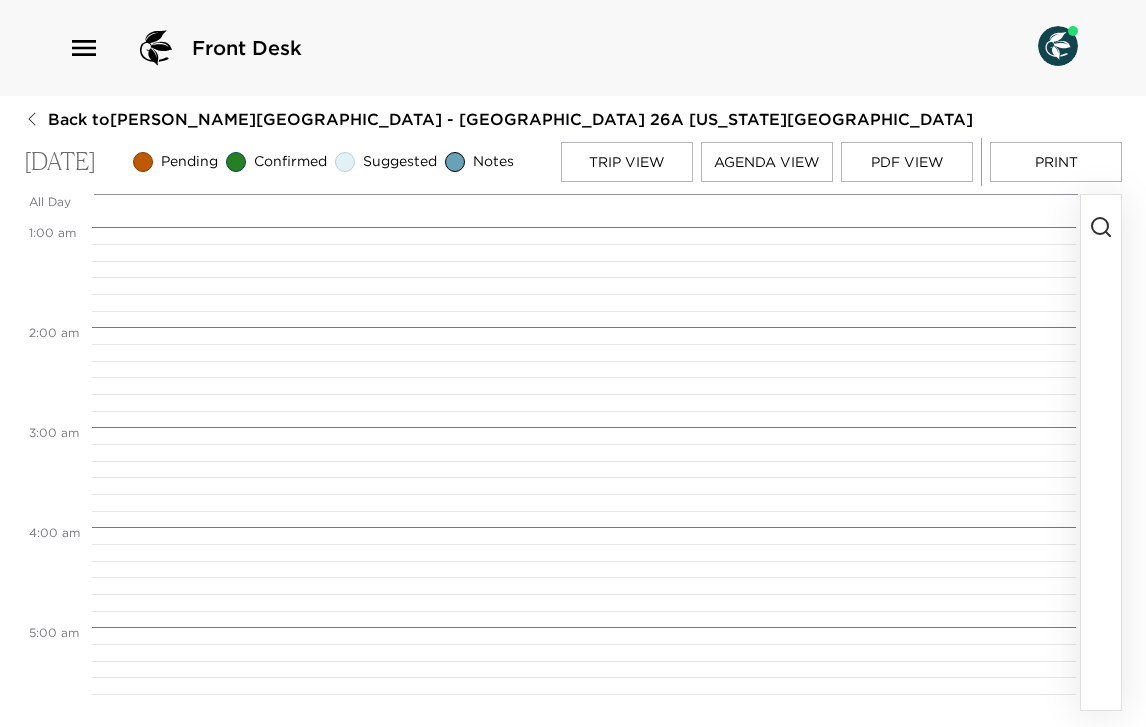 click on "Agenda View" at bounding box center [767, 162] 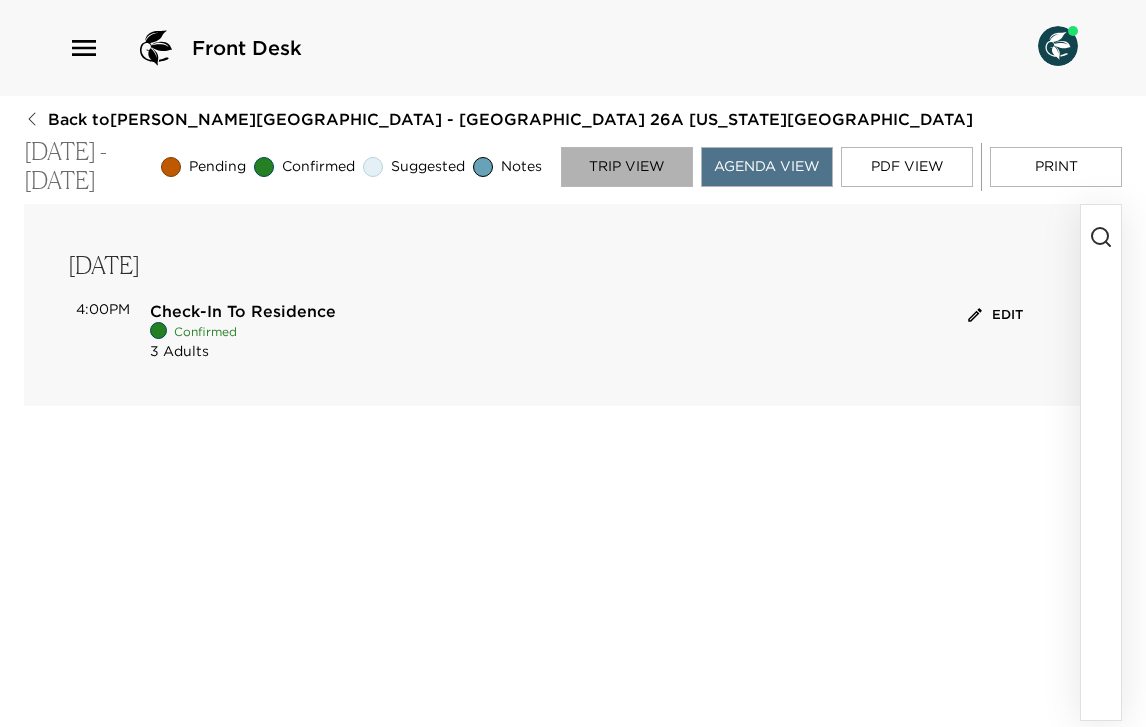 click on "Trip View" at bounding box center [627, 167] 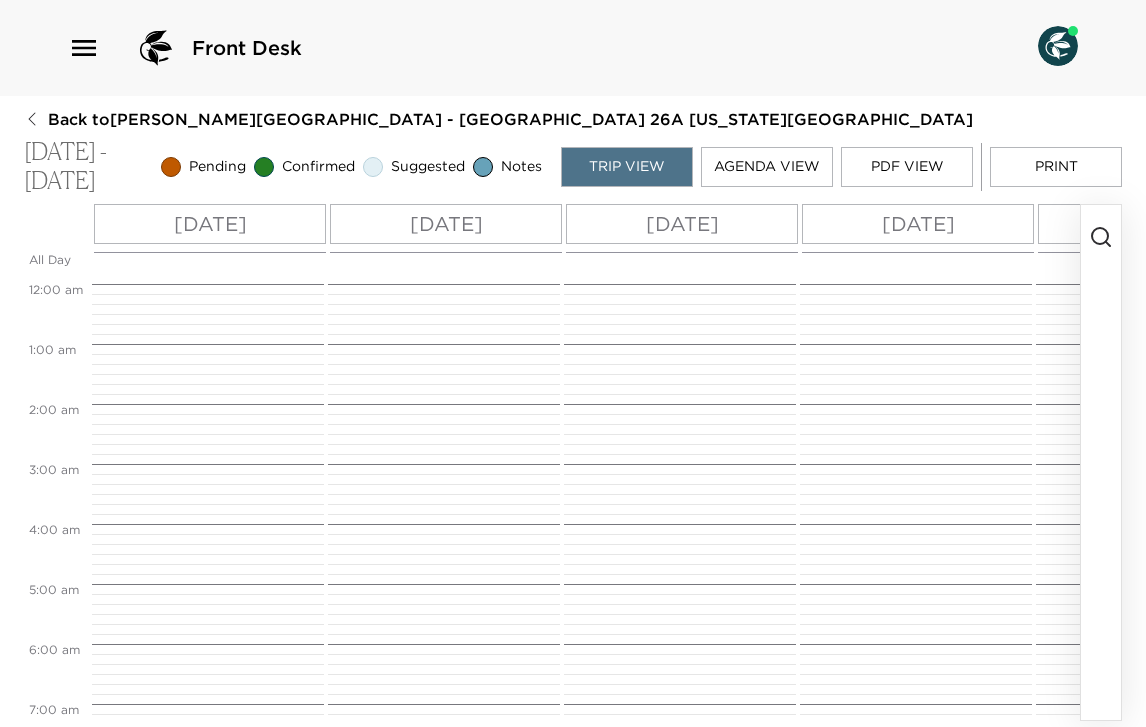 scroll, scrollTop: 960, scrollLeft: 0, axis: vertical 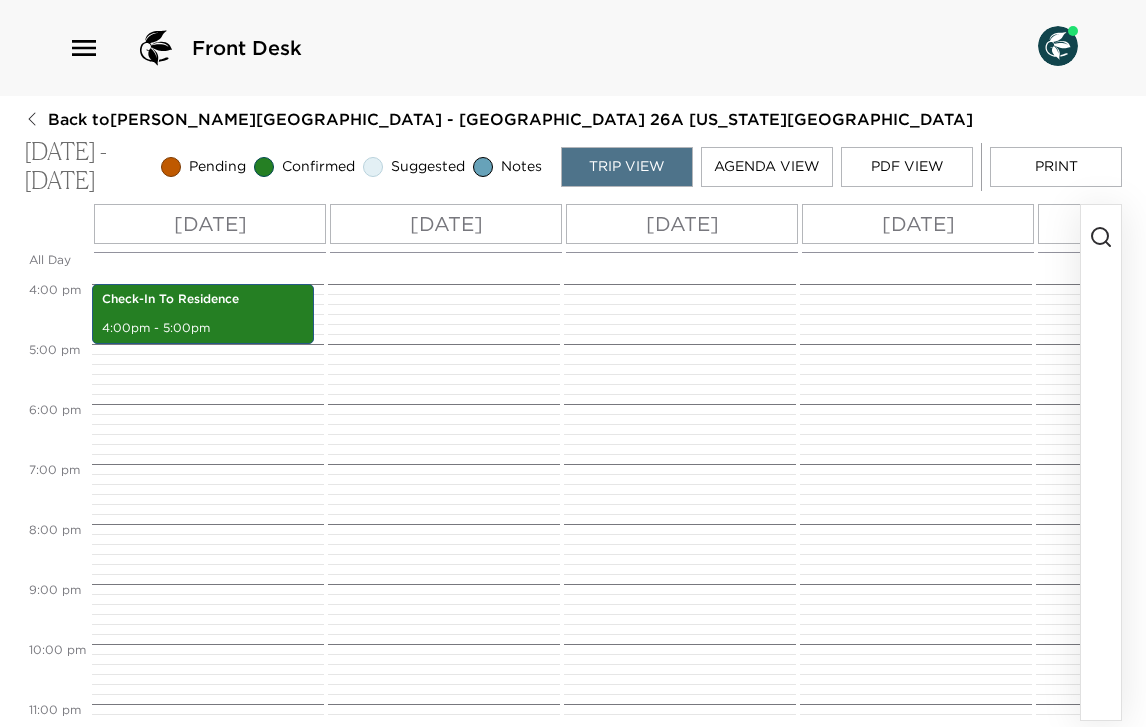 click on "Sat 08/16" at bounding box center [446, 224] 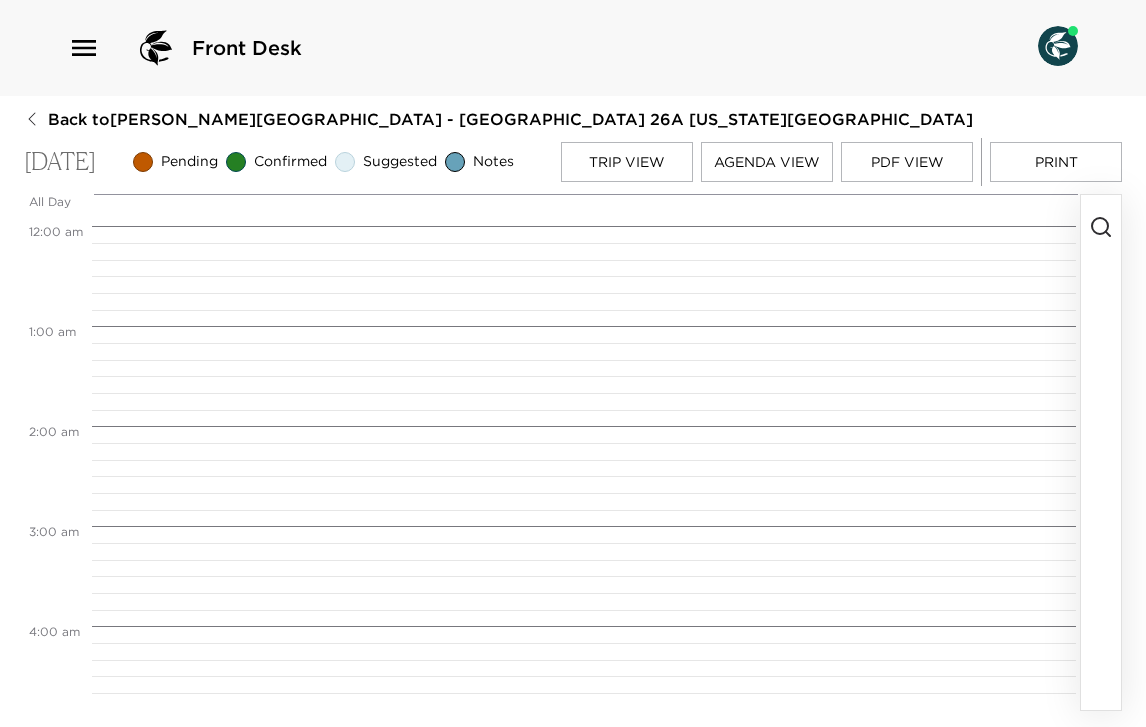 scroll, scrollTop: 800, scrollLeft: 0, axis: vertical 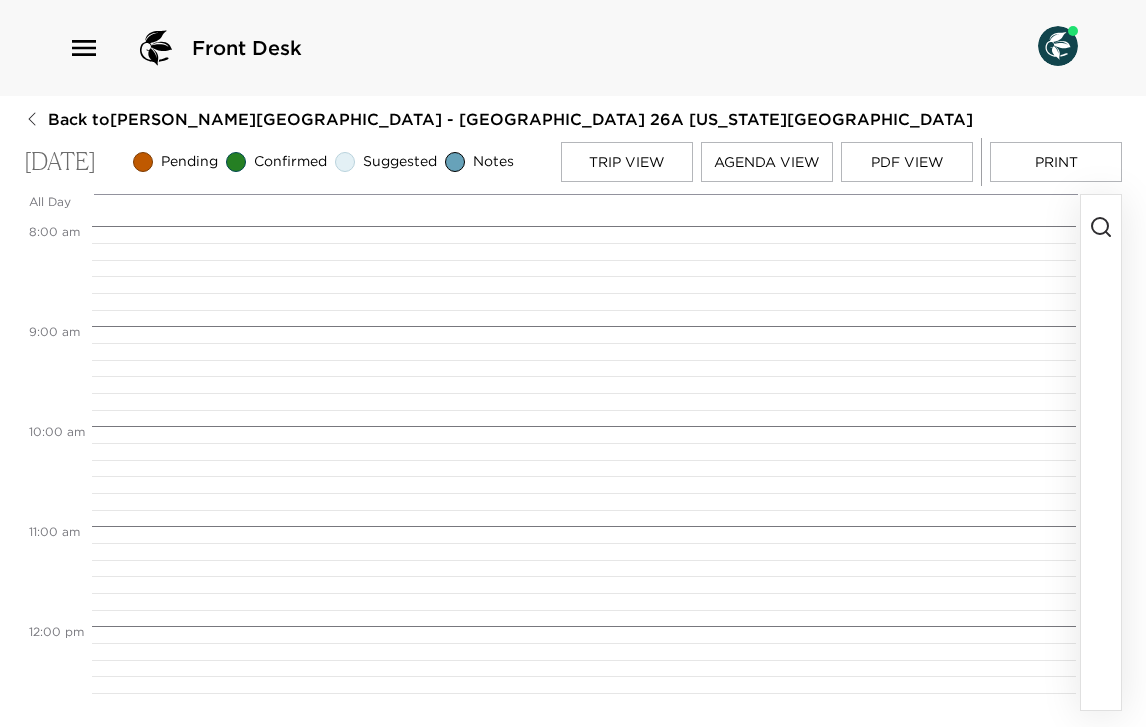 click on "Agenda View" at bounding box center (767, 162) 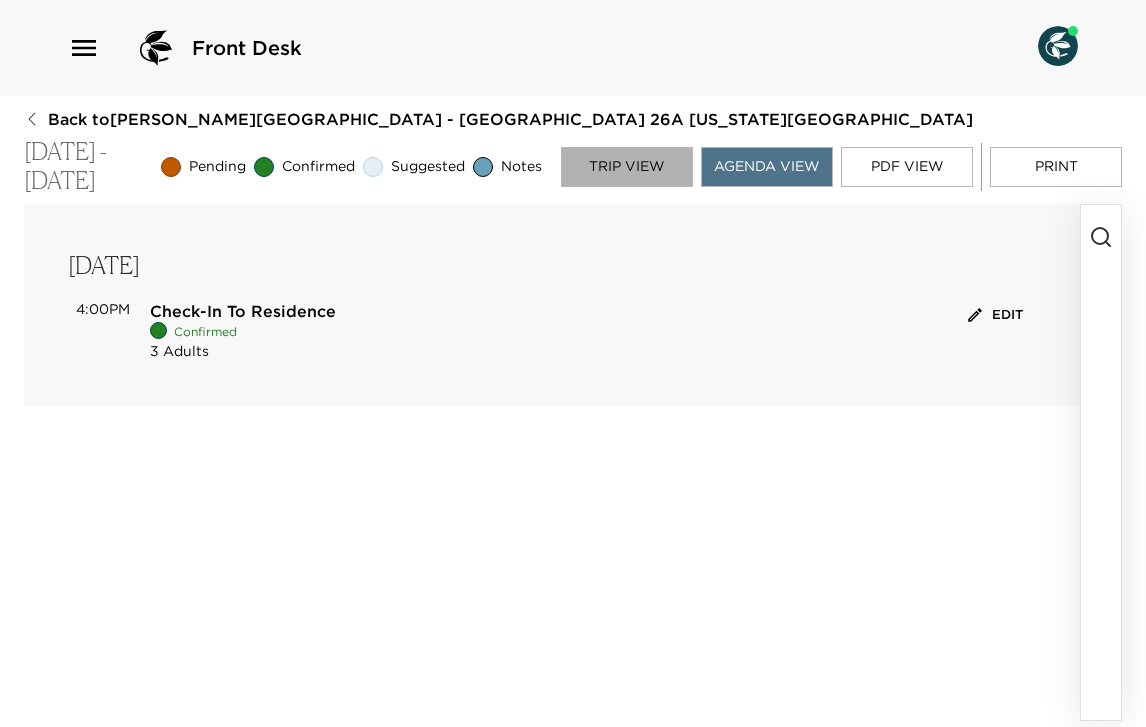 click on "Trip View" at bounding box center (627, 167) 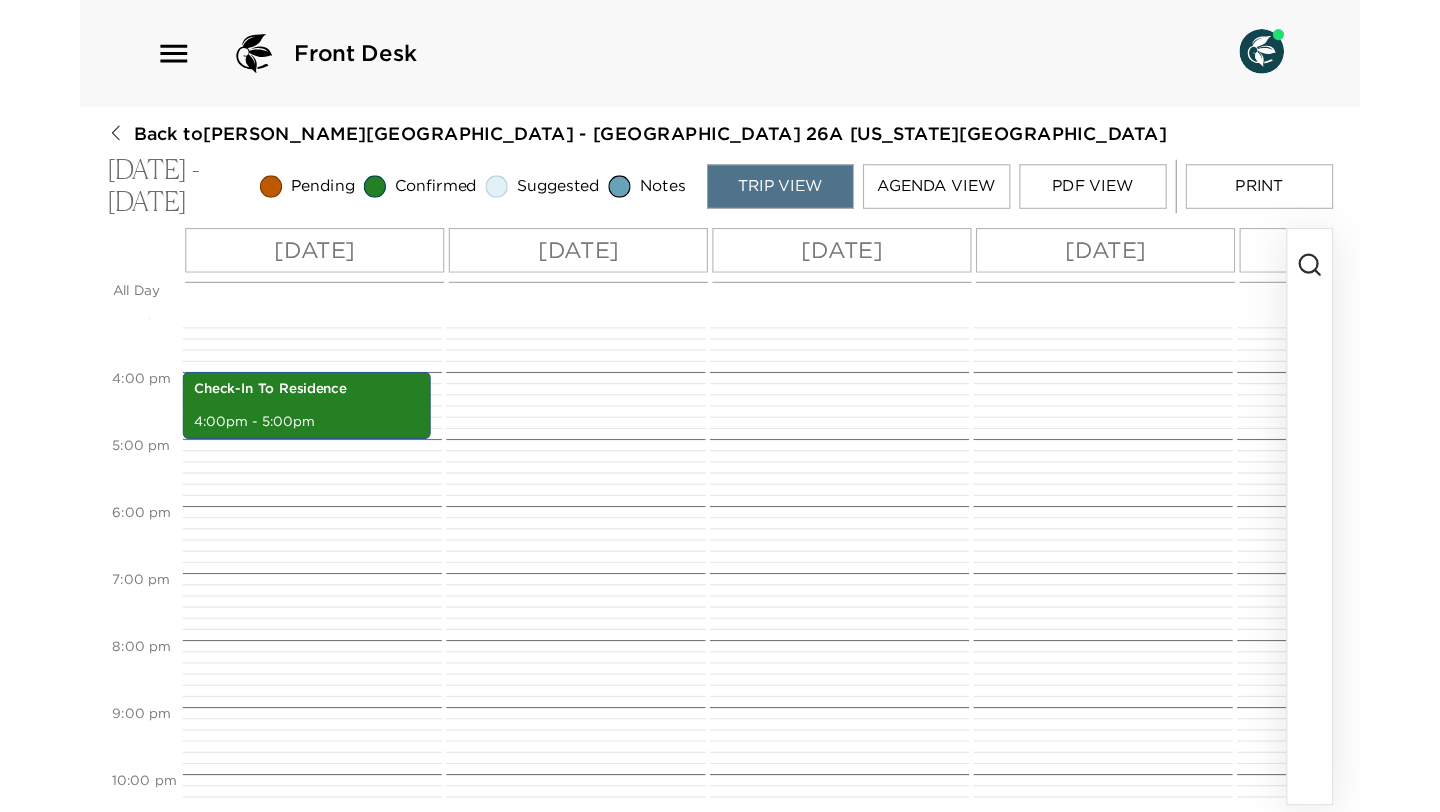 scroll, scrollTop: 904, scrollLeft: 0, axis: vertical 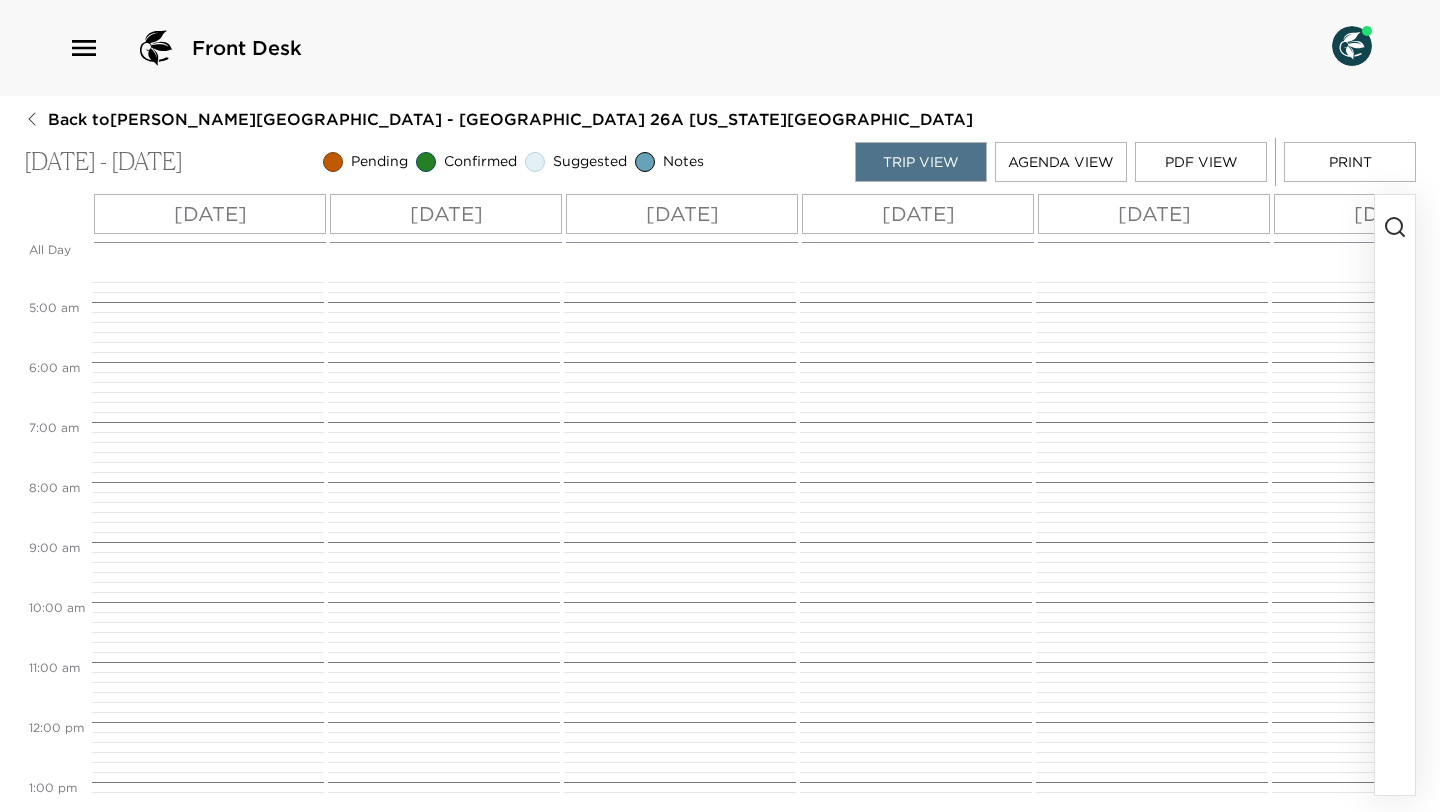 click on "Sat 08/16" at bounding box center (446, 214) 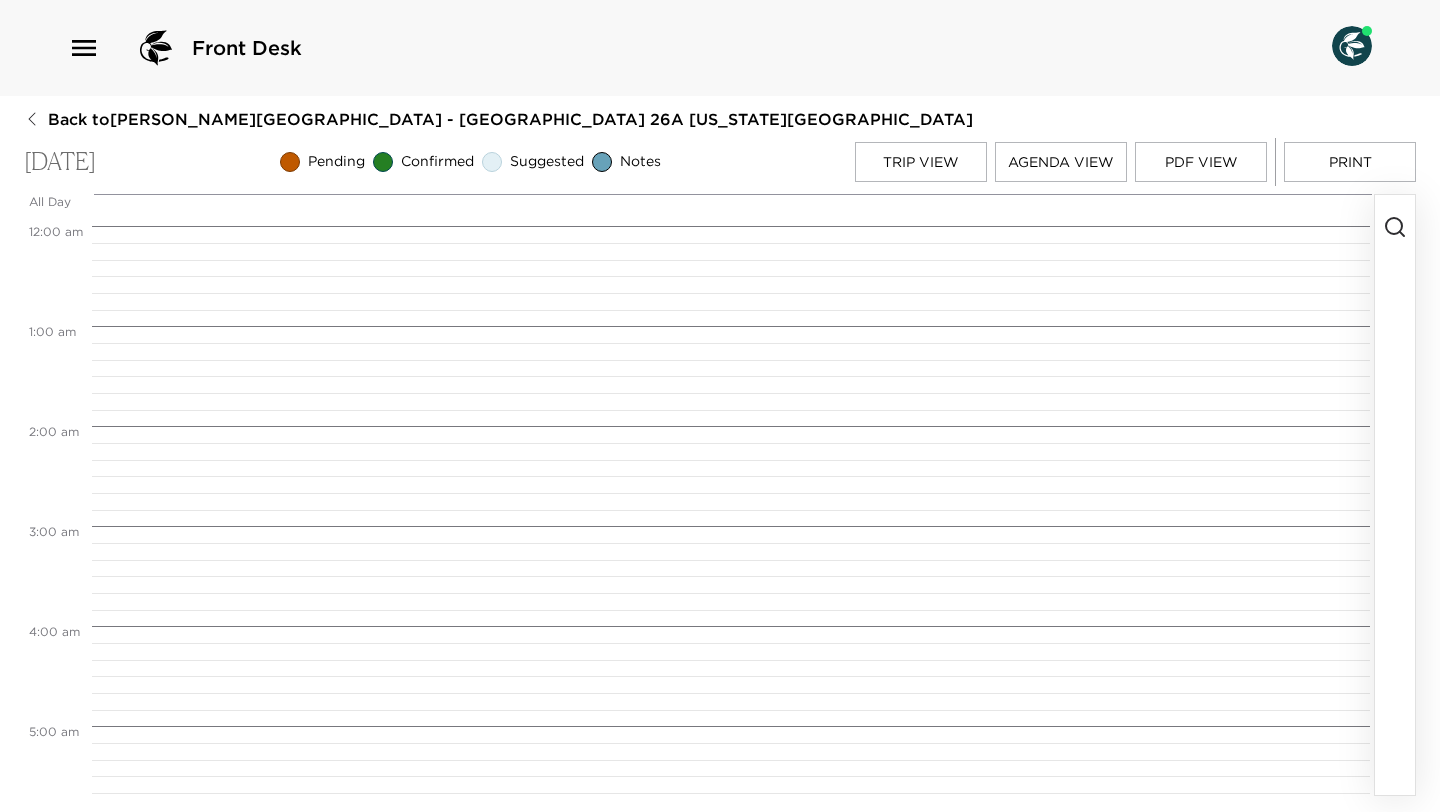 scroll, scrollTop: 800, scrollLeft: 0, axis: vertical 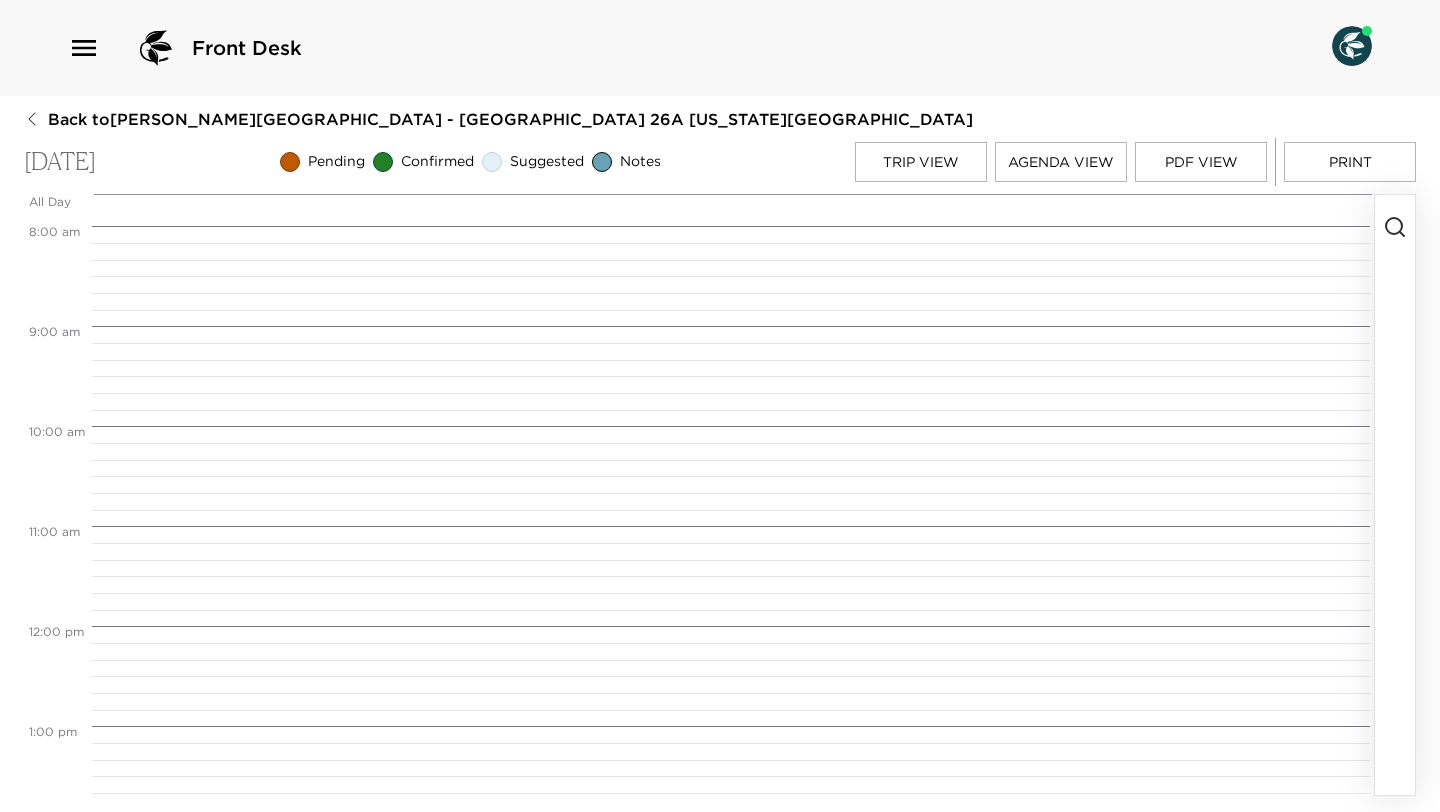 click at bounding box center [1395, 495] 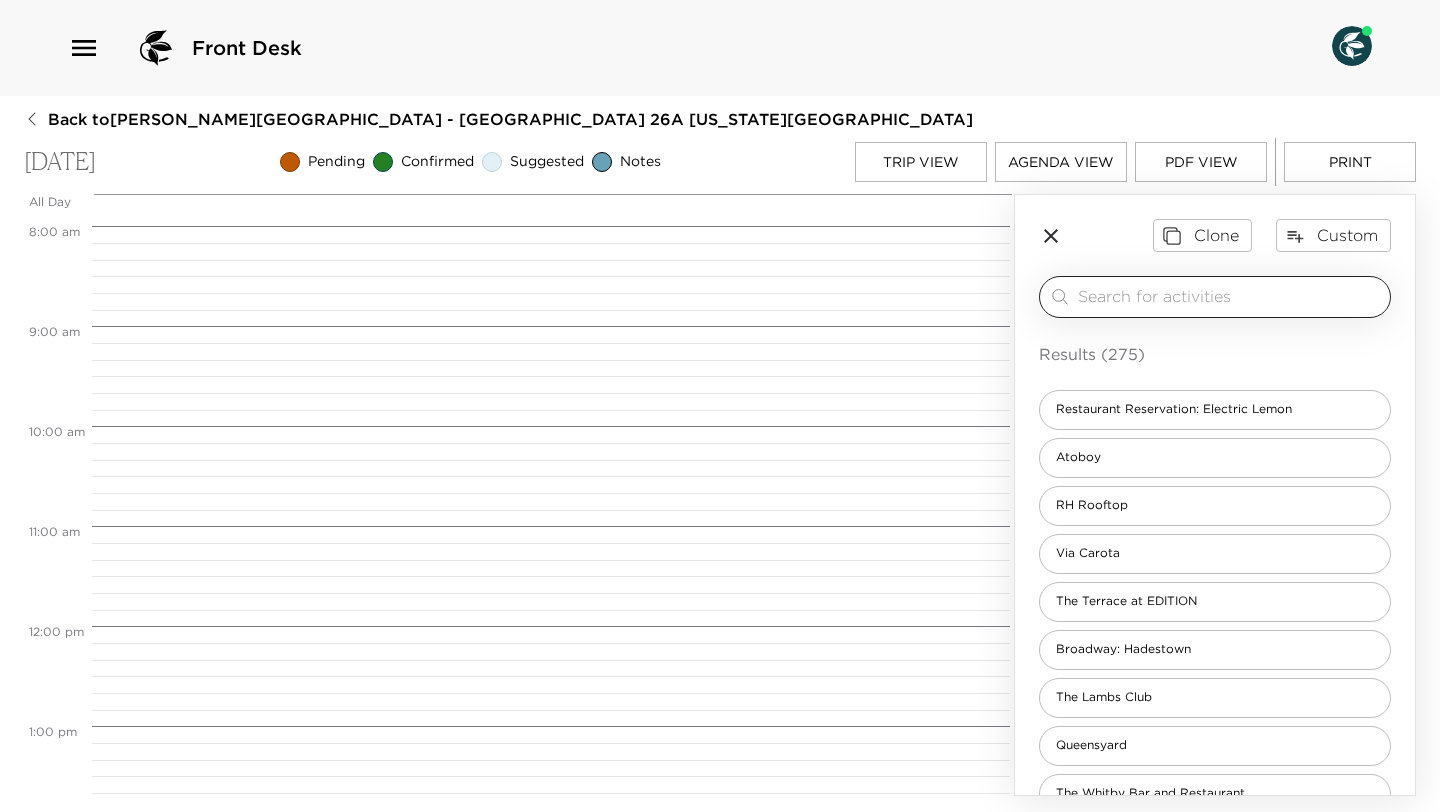 click at bounding box center [1230, 296] 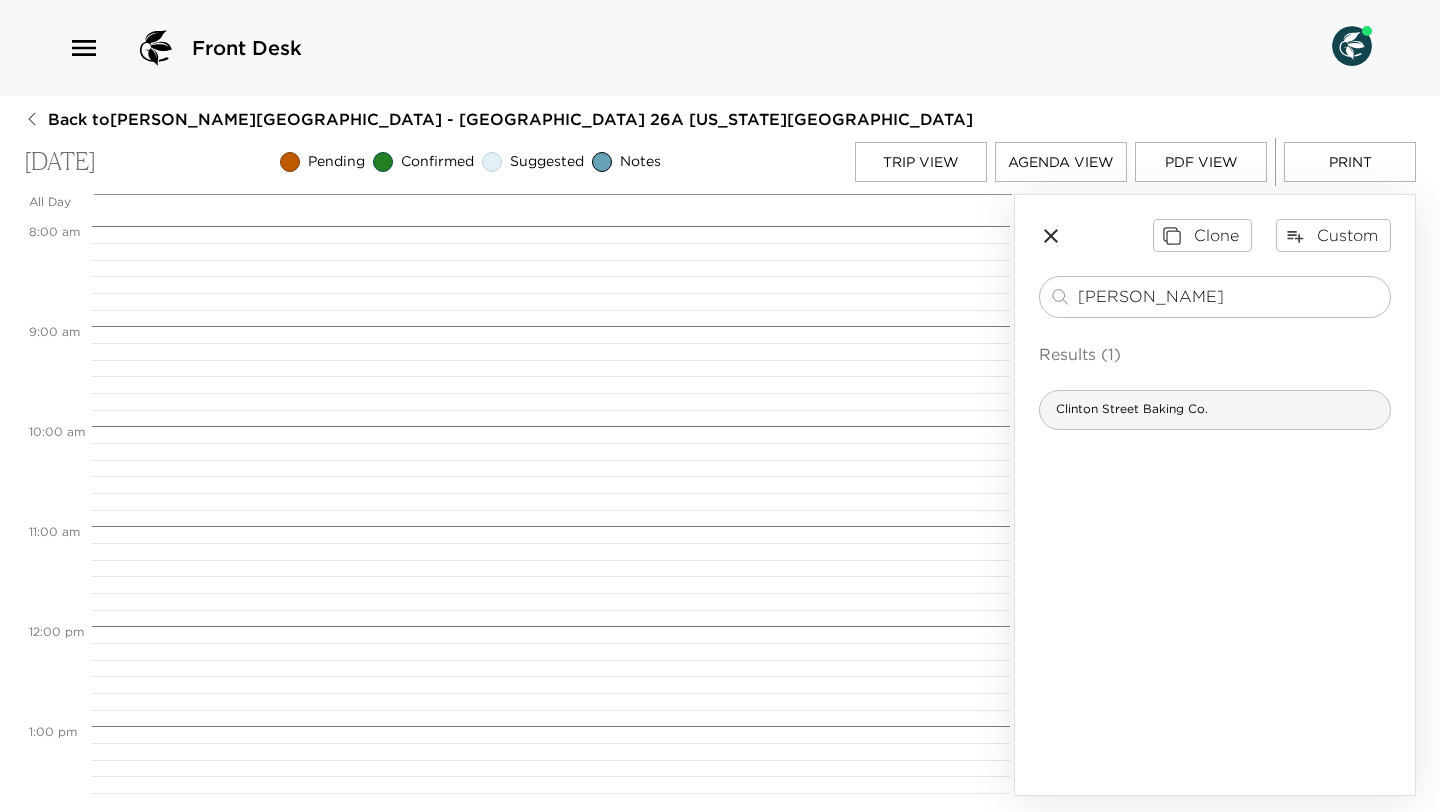 type on "clint" 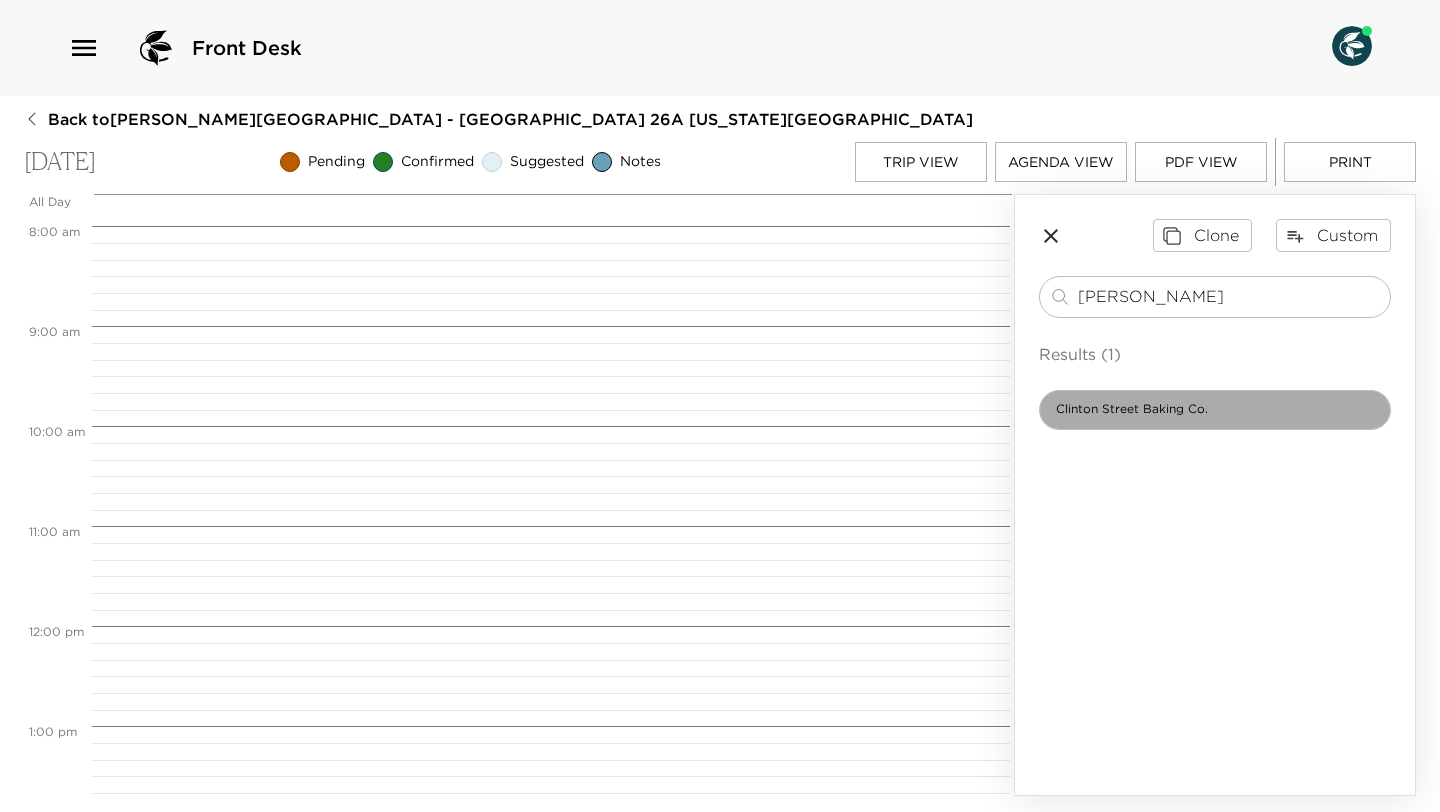 click on "Clinton Street Baking Co." at bounding box center (1132, 409) 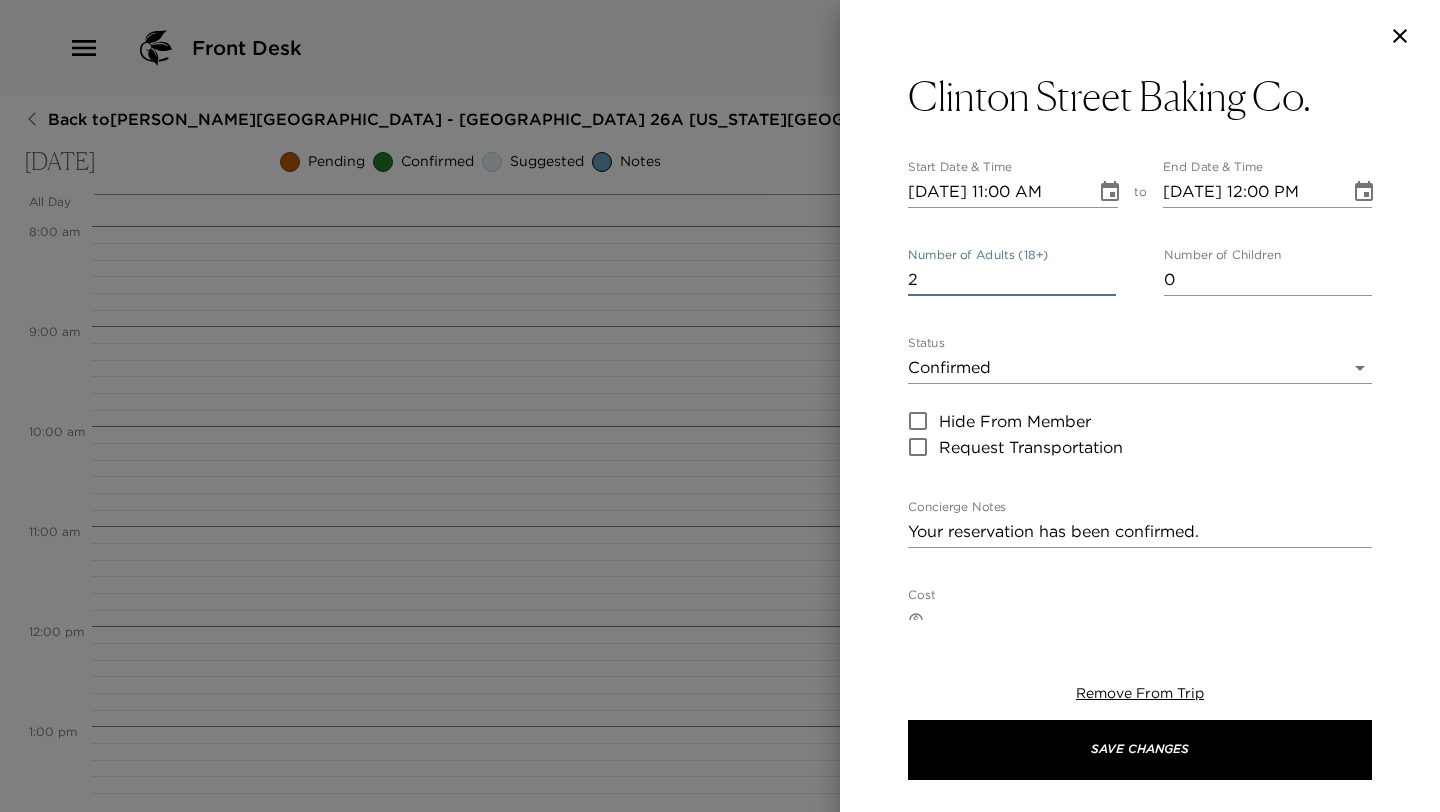 click on "2" at bounding box center [1012, 280] 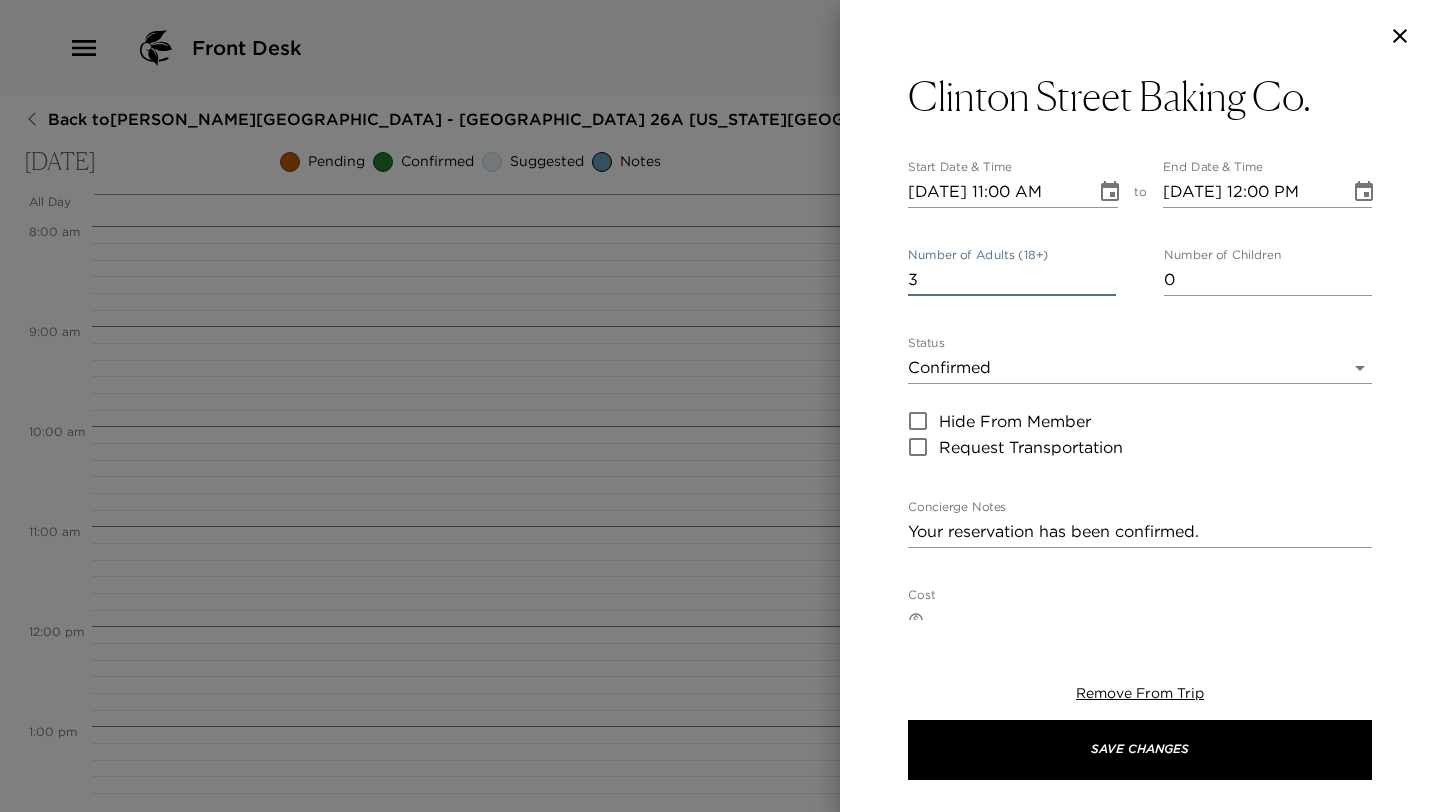 click on "3" at bounding box center (1012, 280) 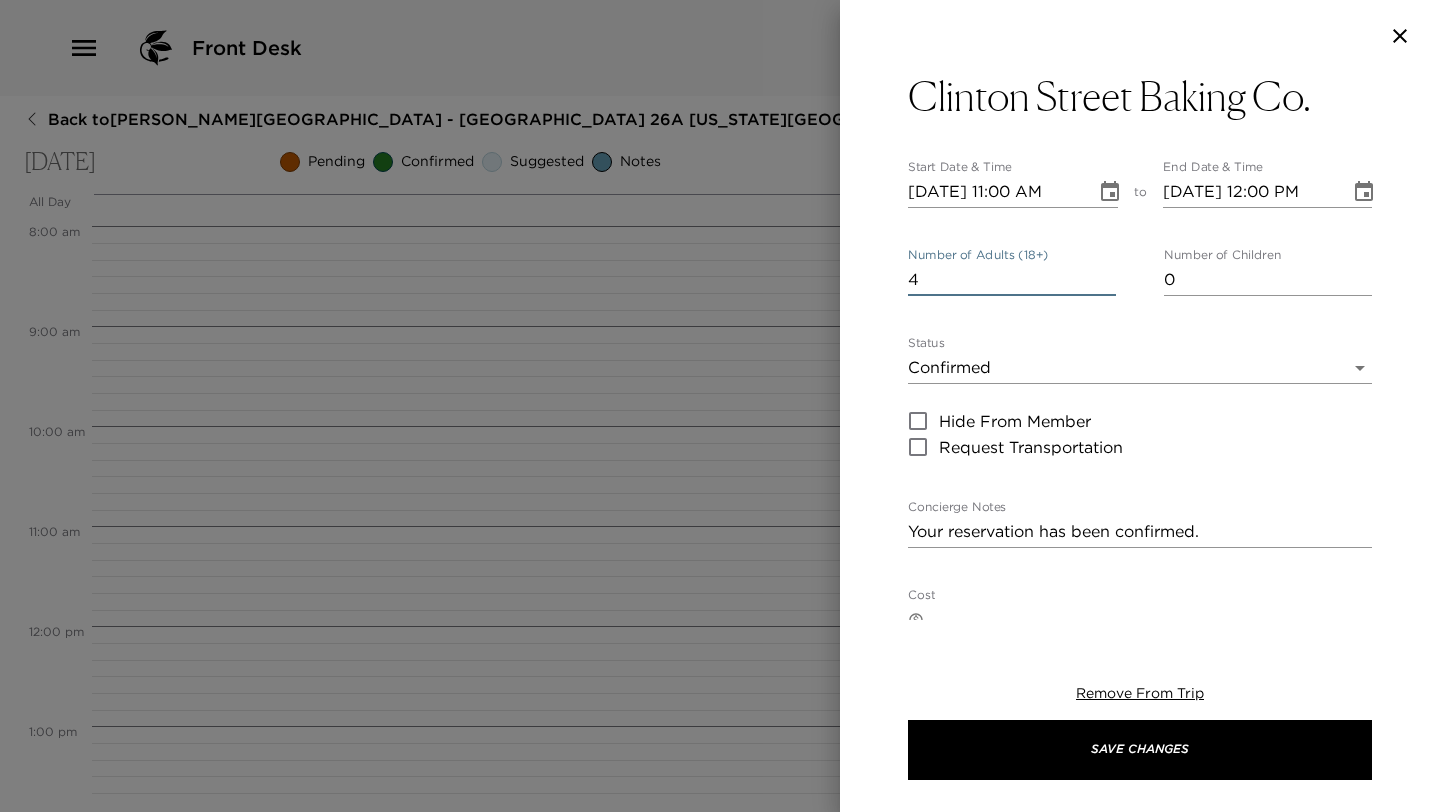 type on "4" 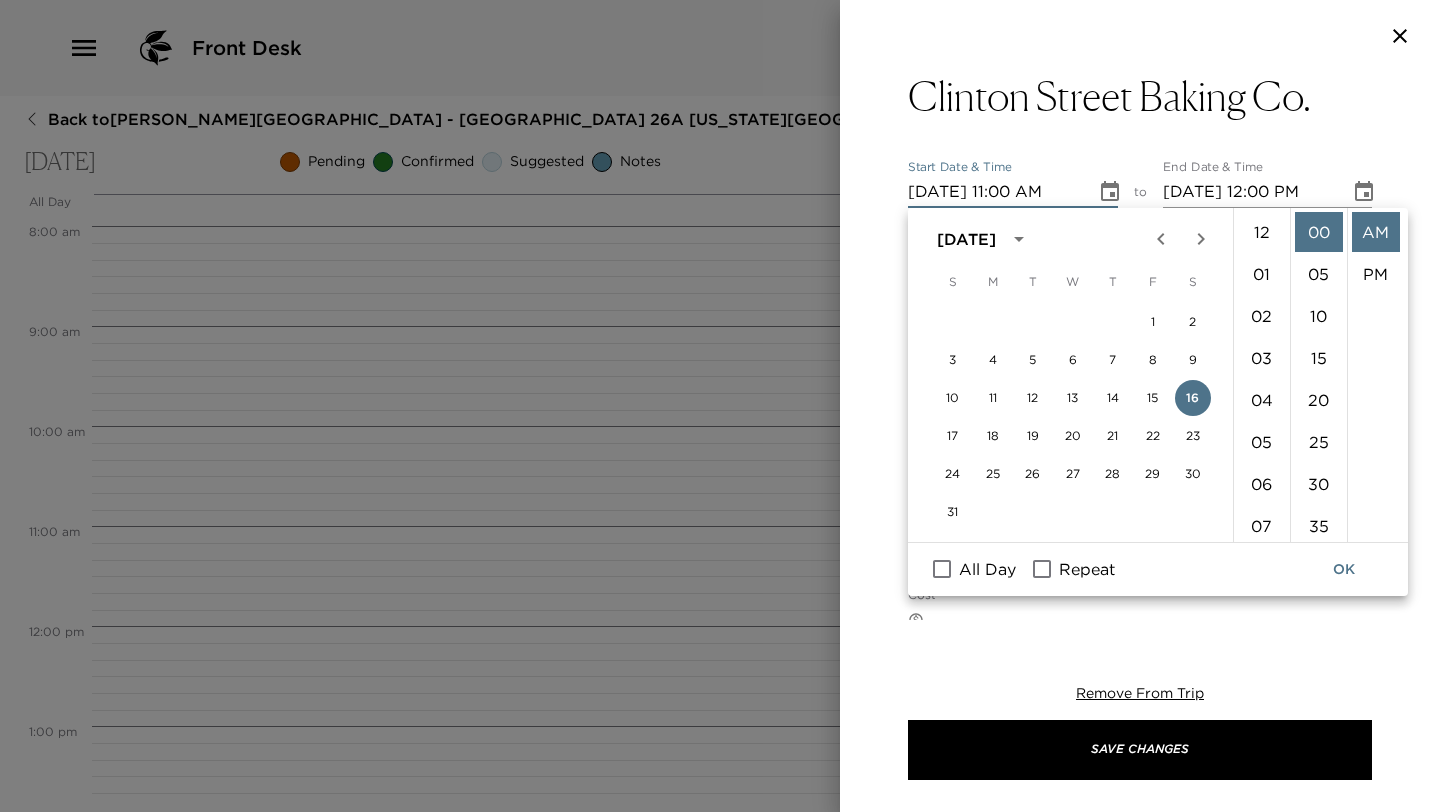 scroll, scrollTop: 462, scrollLeft: 0, axis: vertical 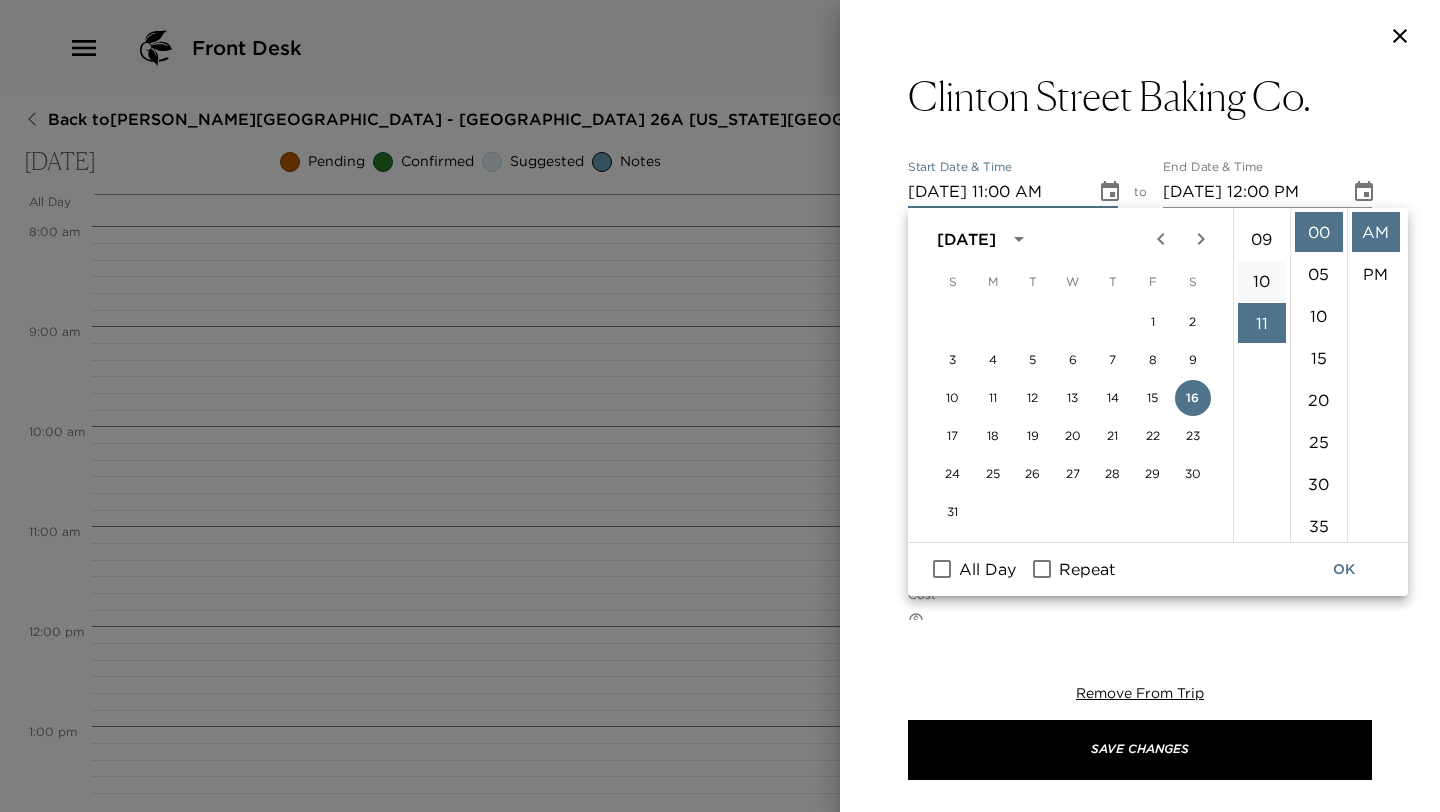 click on "10" at bounding box center [1262, 281] 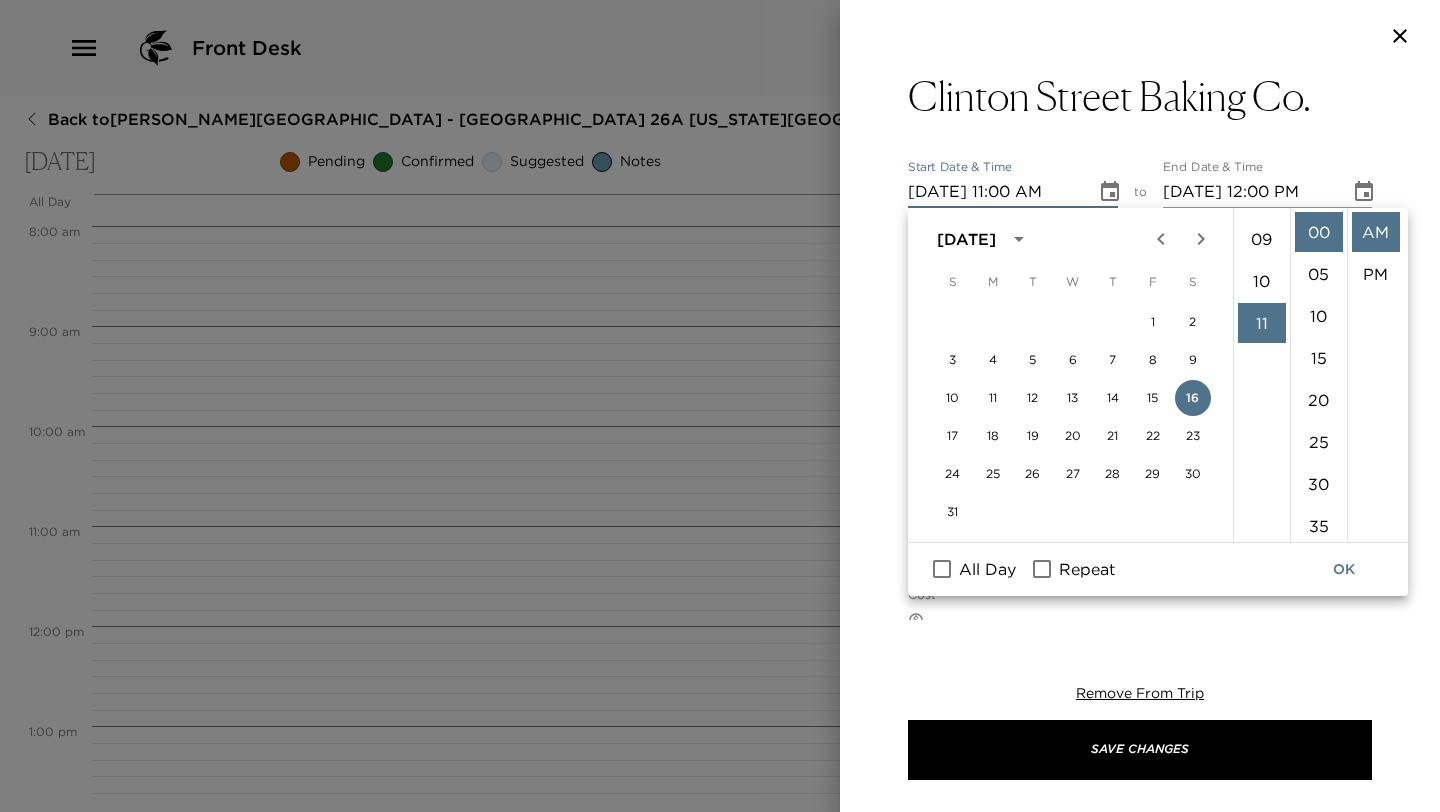 type on "08/16/2025 10:00 AM" 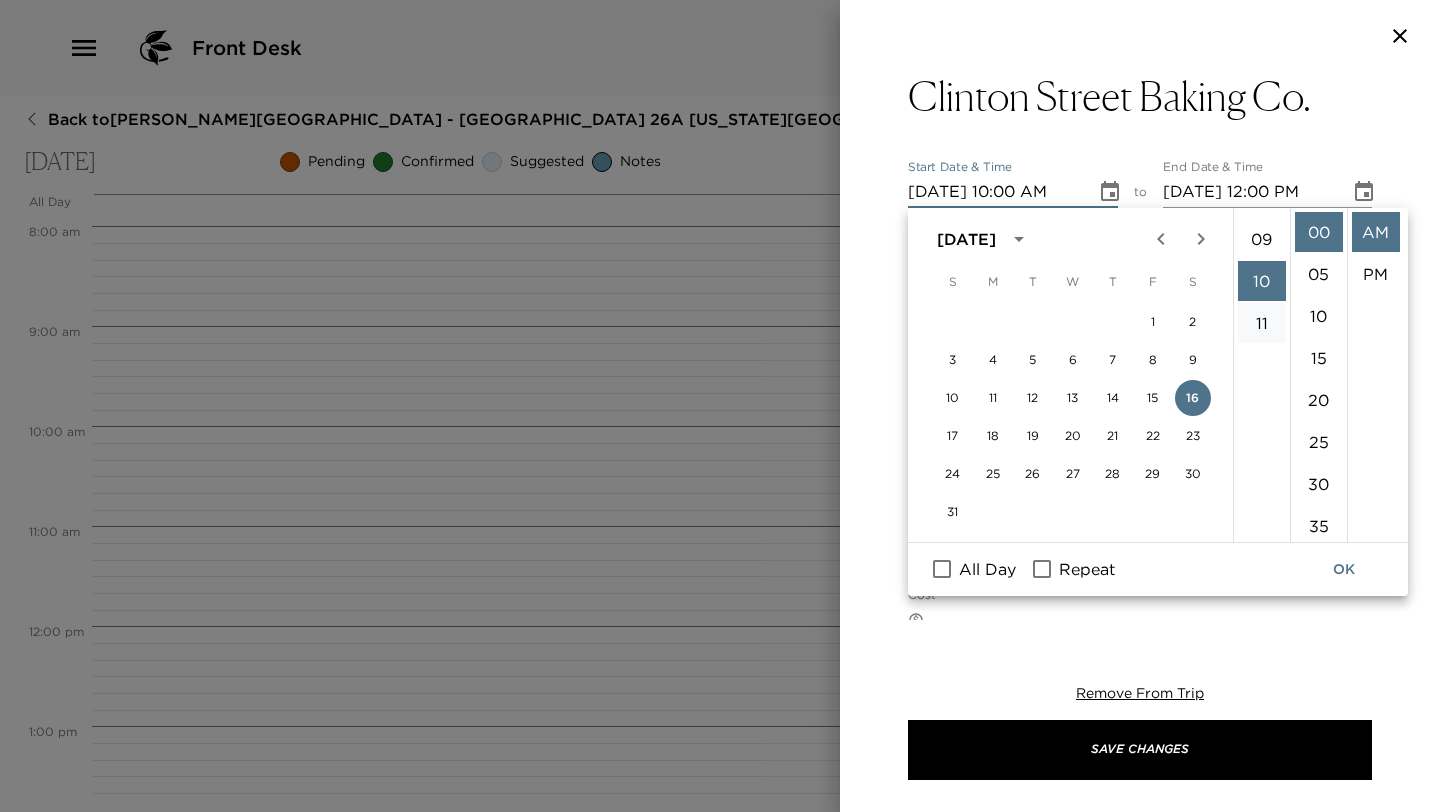 scroll, scrollTop: 420, scrollLeft: 0, axis: vertical 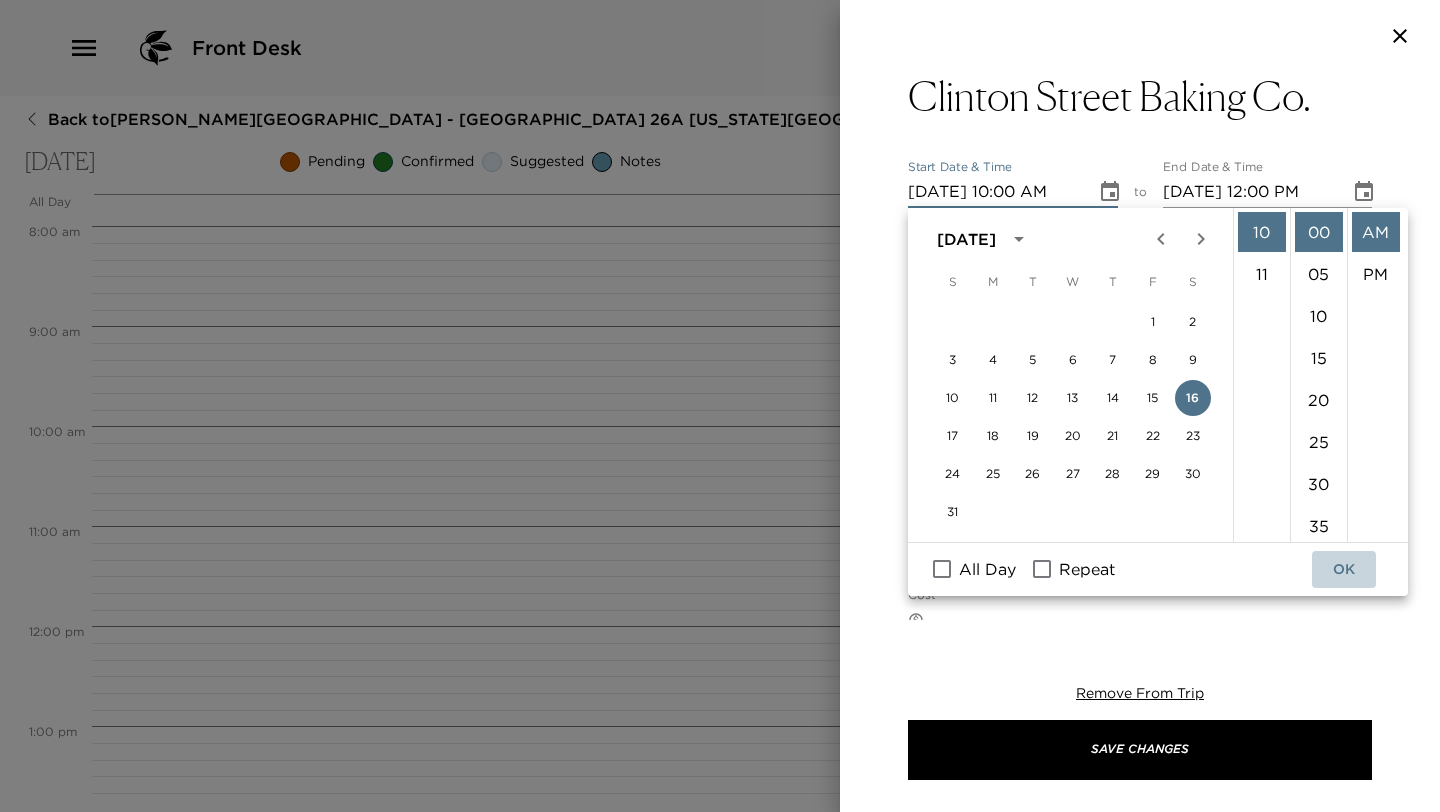 click on "OK" at bounding box center [1344, 569] 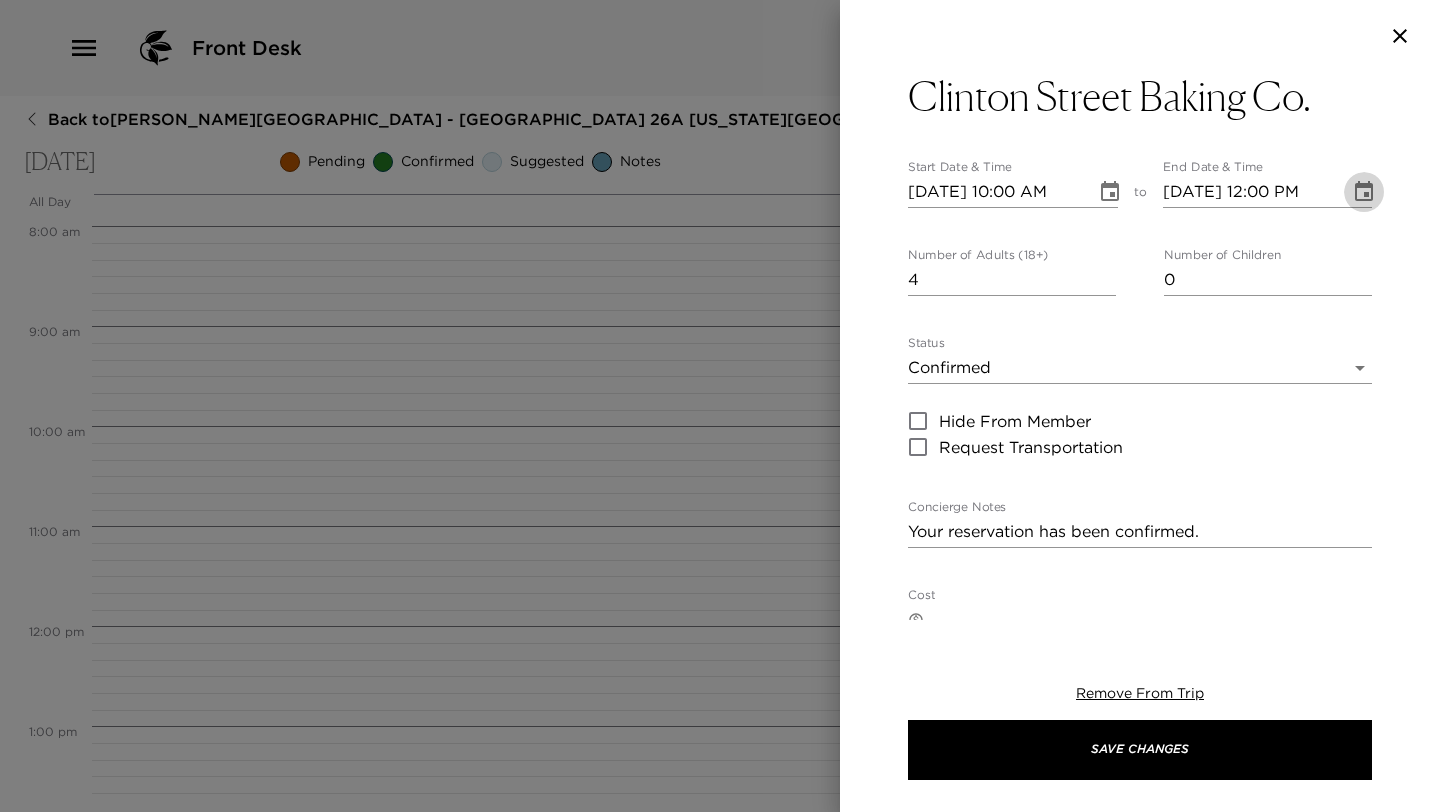 click 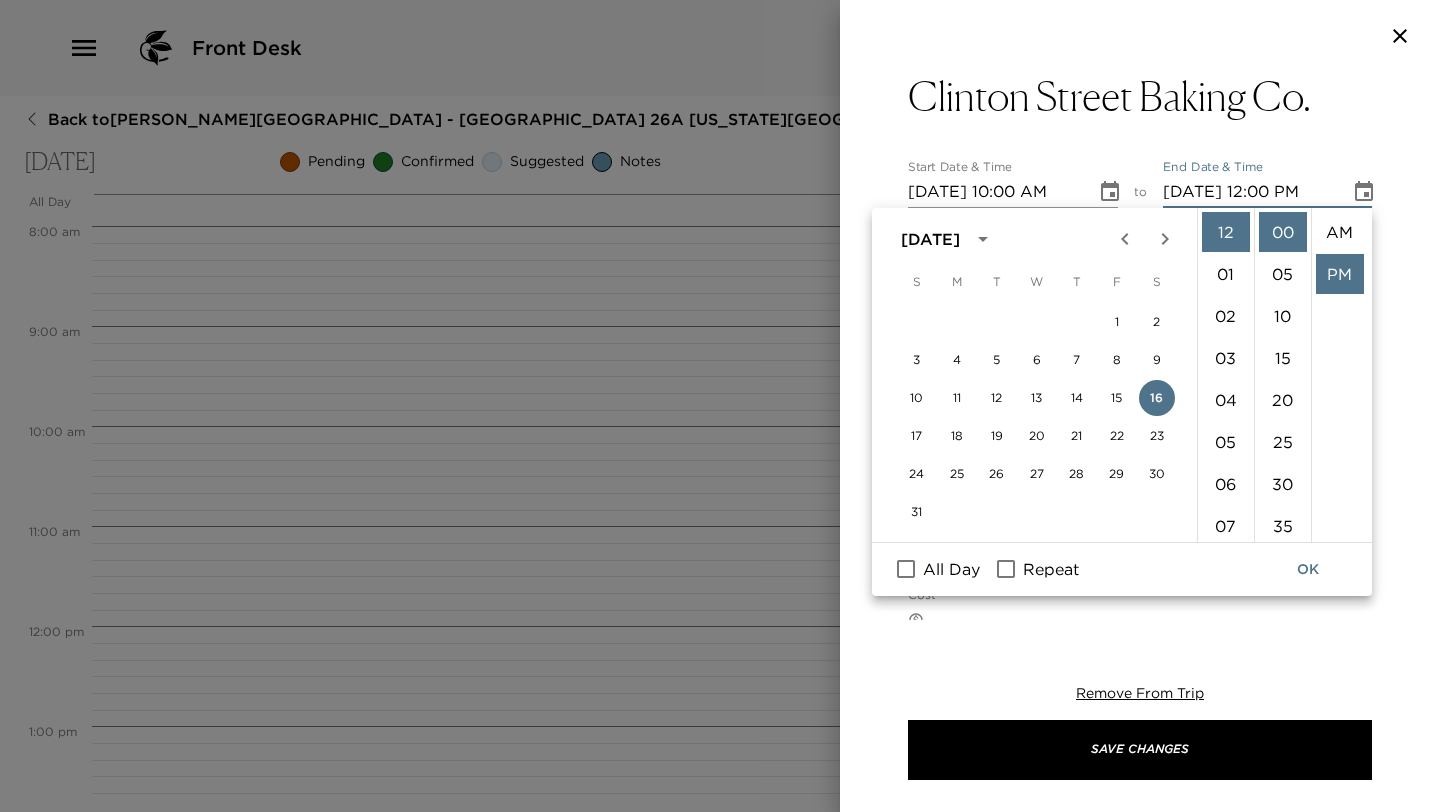 scroll, scrollTop: 42, scrollLeft: 0, axis: vertical 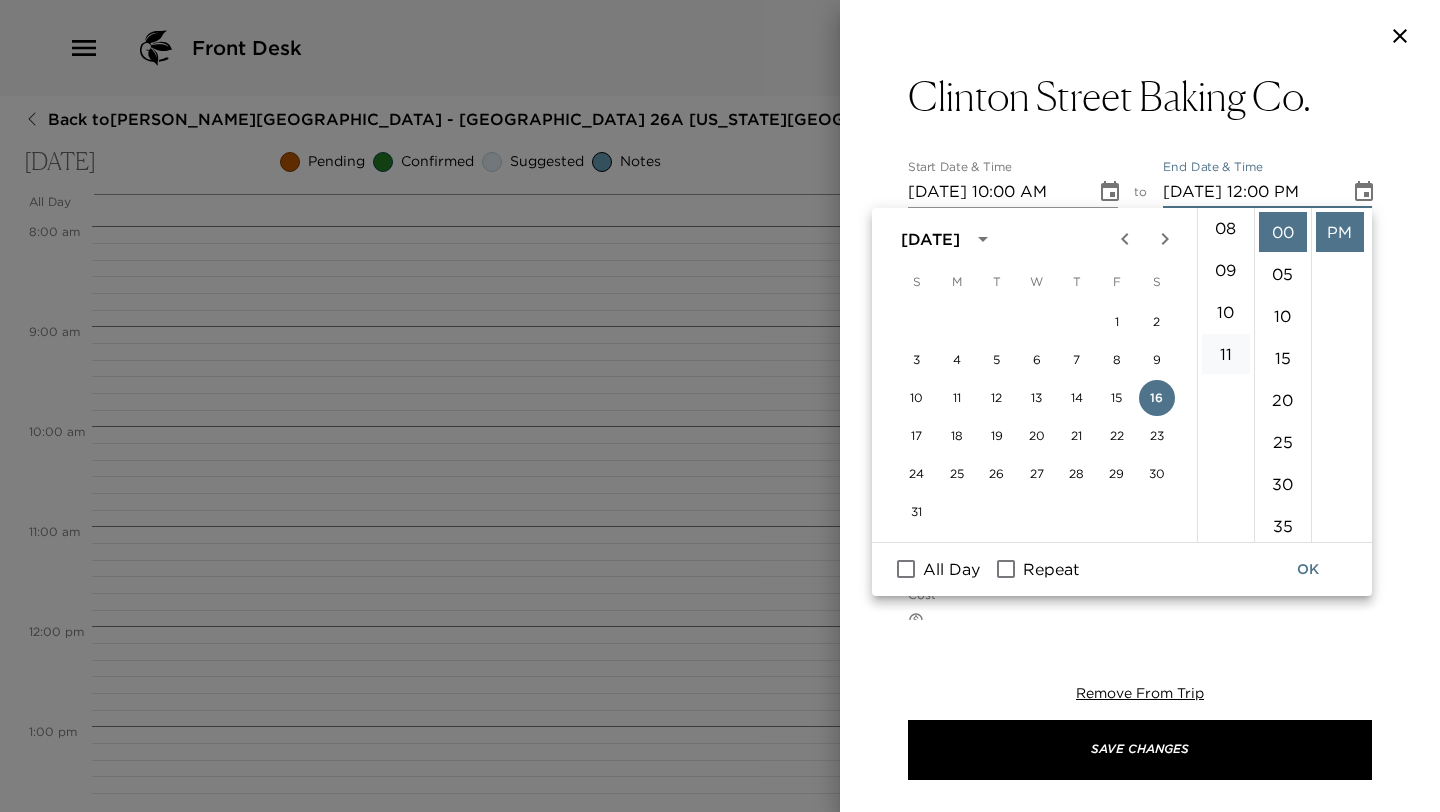 click on "11" at bounding box center (1226, 354) 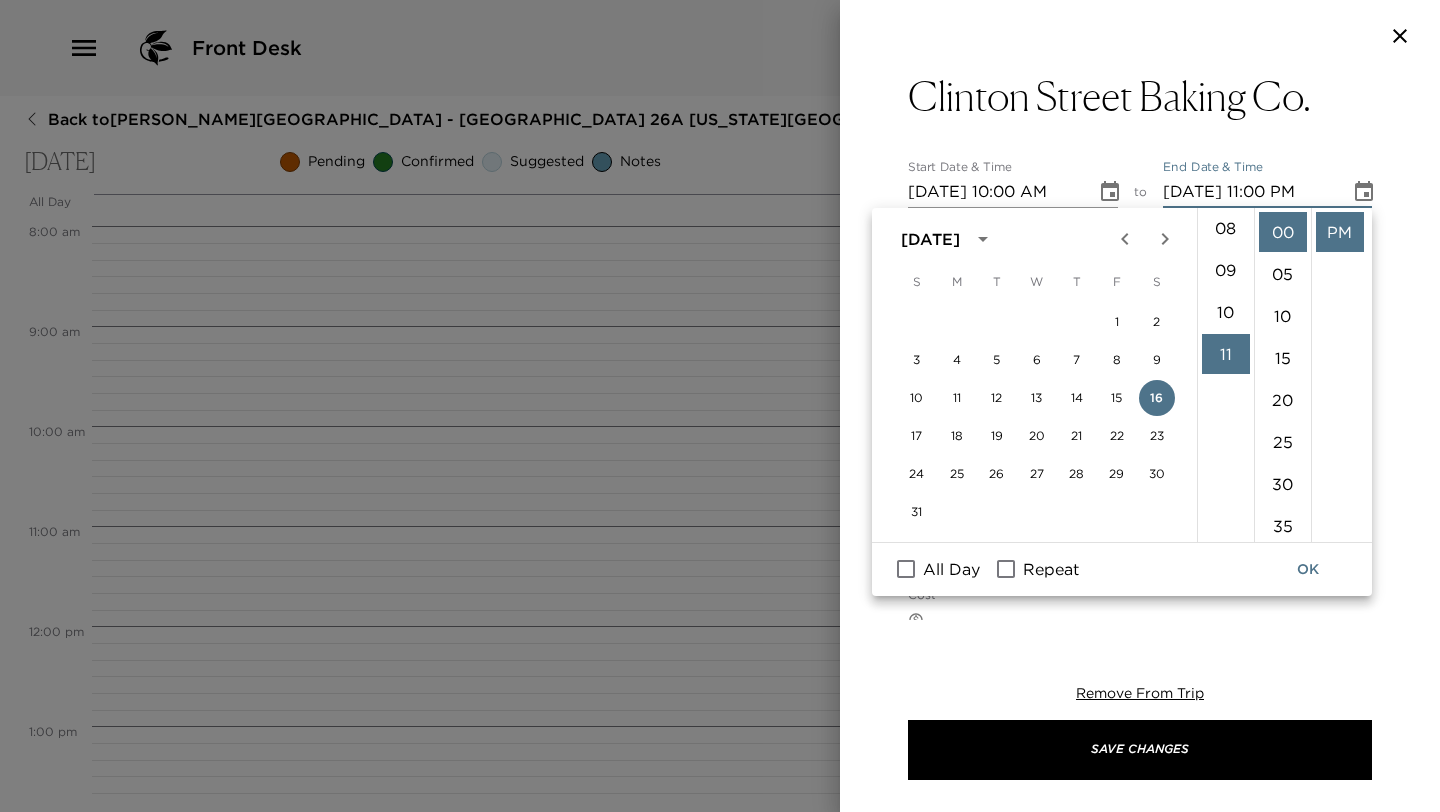 scroll, scrollTop: 462, scrollLeft: 0, axis: vertical 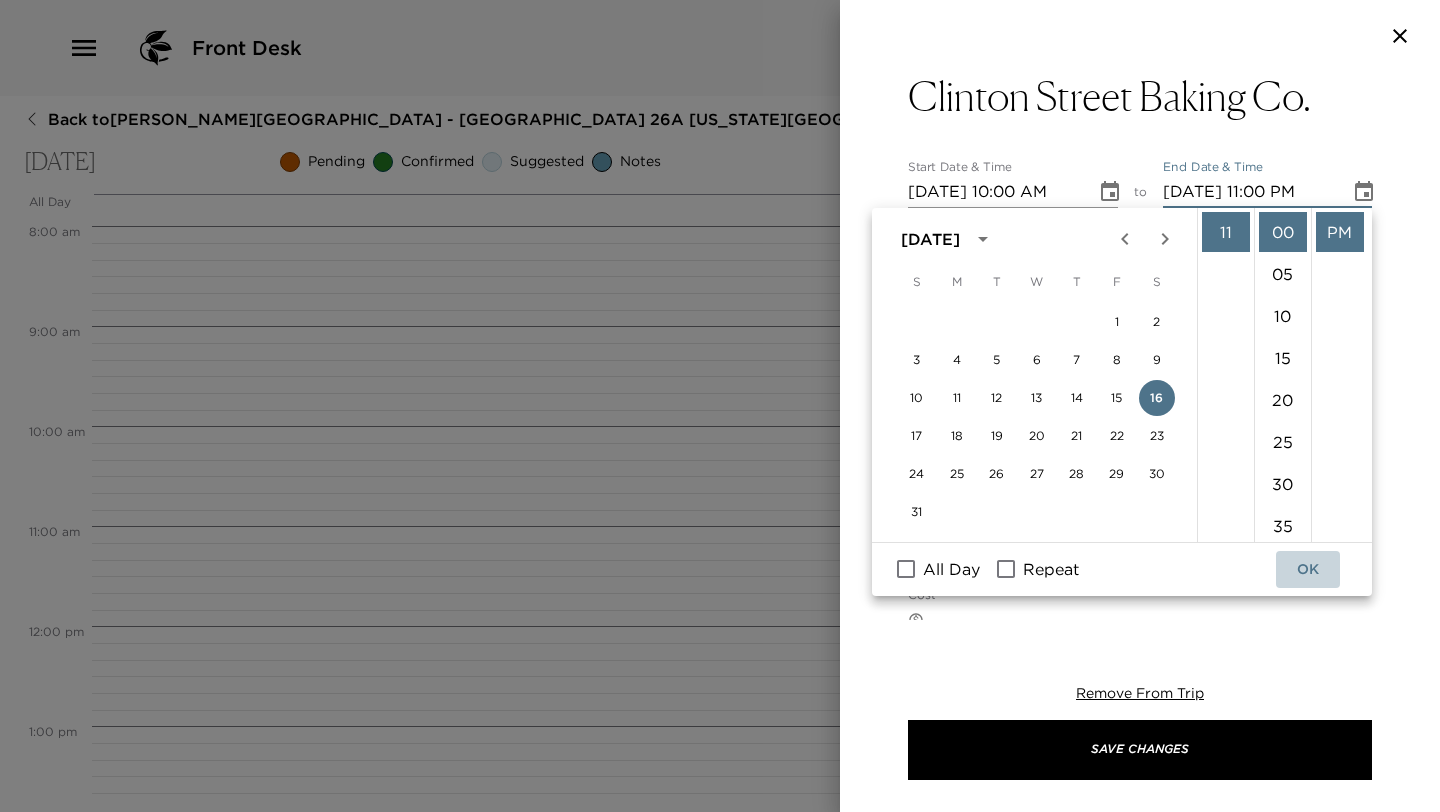 click on "OK" at bounding box center [1308, 569] 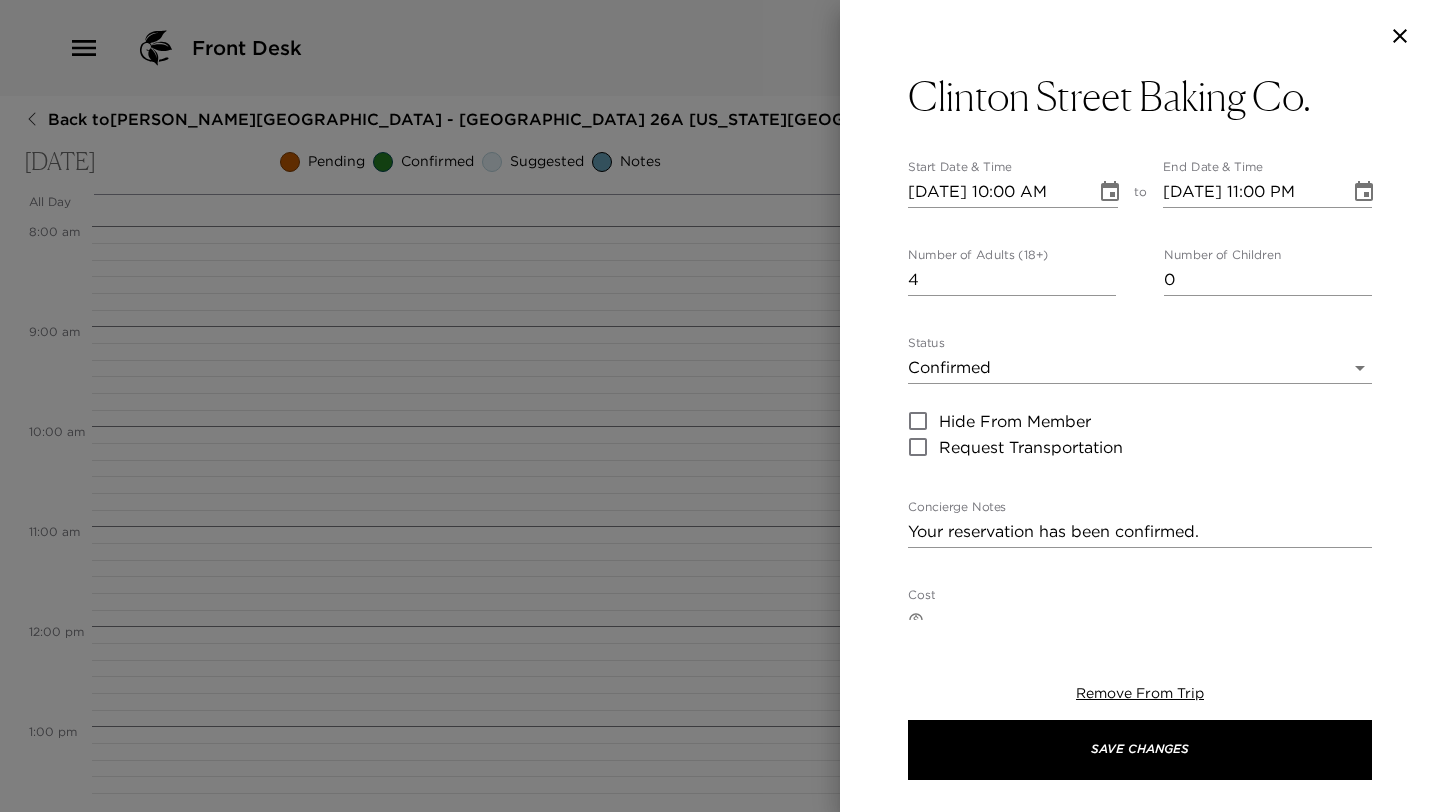 click on "Front Desk Back to  Adina Nobie Reservation - Park Avenue Place 26A New York - Park Avenue Place Saturday, August 16, 2025 Pending Confirmed Suggested Notes Trip View Agenda View PDF View Print All Day Sat 08/16 12:00 AM 1:00 AM 2:00 AM 3:00 AM 4:00 AM 5:00 AM 6:00 AM 7:00 AM 8:00 AM 9:00 AM 10:00 AM 11:00 AM 12:00 PM 1:00 PM 2:00 PM 3:00 PM 4:00 PM 5:00 PM 6:00 PM 7:00 PM 8:00 PM 9:00 PM 10:00 PM 11:00 PM Clone Custom clint ​ Results (1) Clinton Street Baking Co. Clinton Street Baking Co. Start Date & Time 08/16/2025 10:00 AM to End Date & Time 08/16/2025 11:00 PM Number of Adults (18+) 4 Number of Children 0 Status Confirmed Confirmed Hide From Member Request Transportation Concierge Notes Your reservation has been confirmed. x Cost ​ x Address ​ 4 Clinton Street
New York New York
United States x Phone Number ​ (646) 602-6263 Email ​ Website ​ http://www.clintonstreetbaking.com/ Cancellation Policy ​ undefined Recommended Attire Casual Casual Age Range All Ages All Ages Remove From Trip" at bounding box center [720, 406] 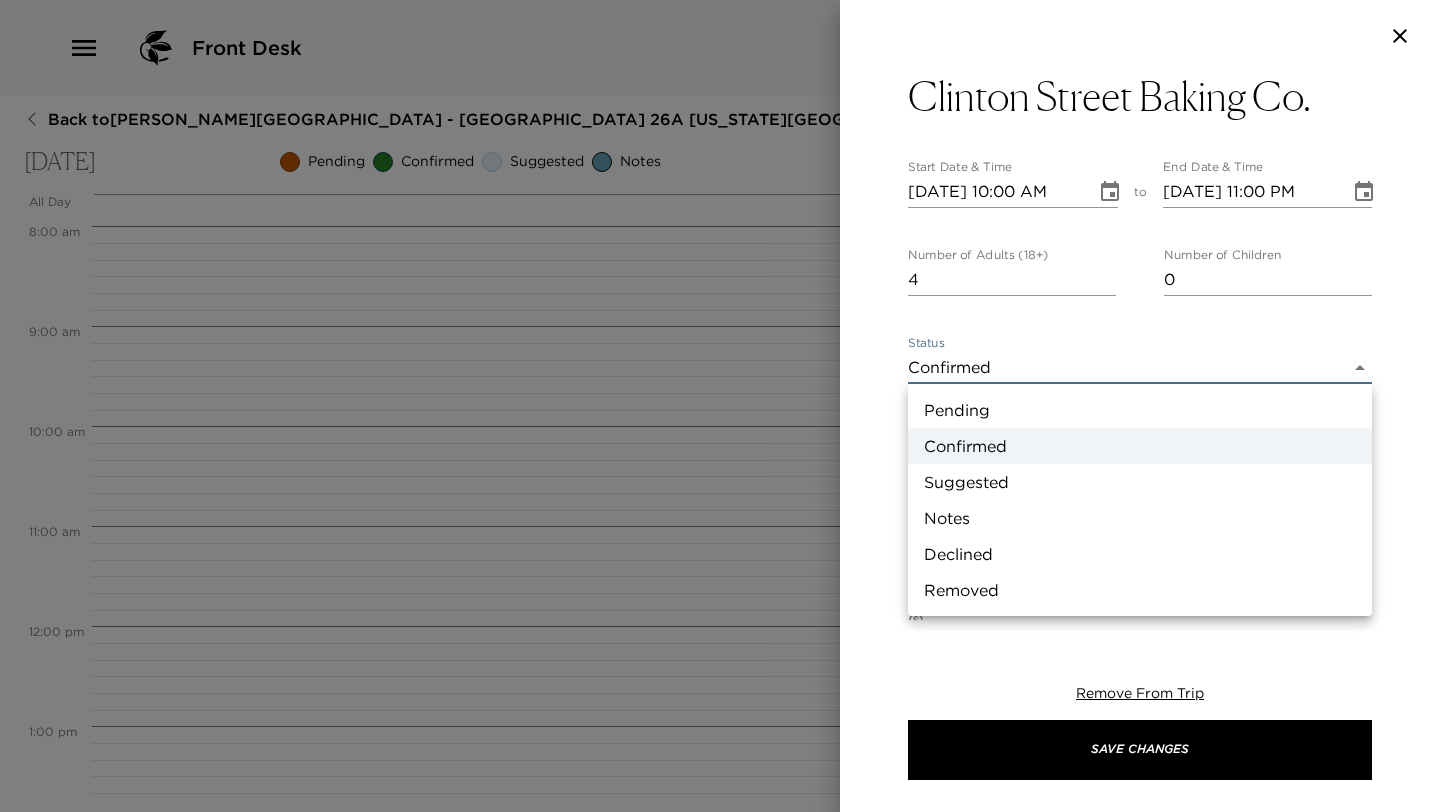 click on "Pending" at bounding box center (1140, 410) 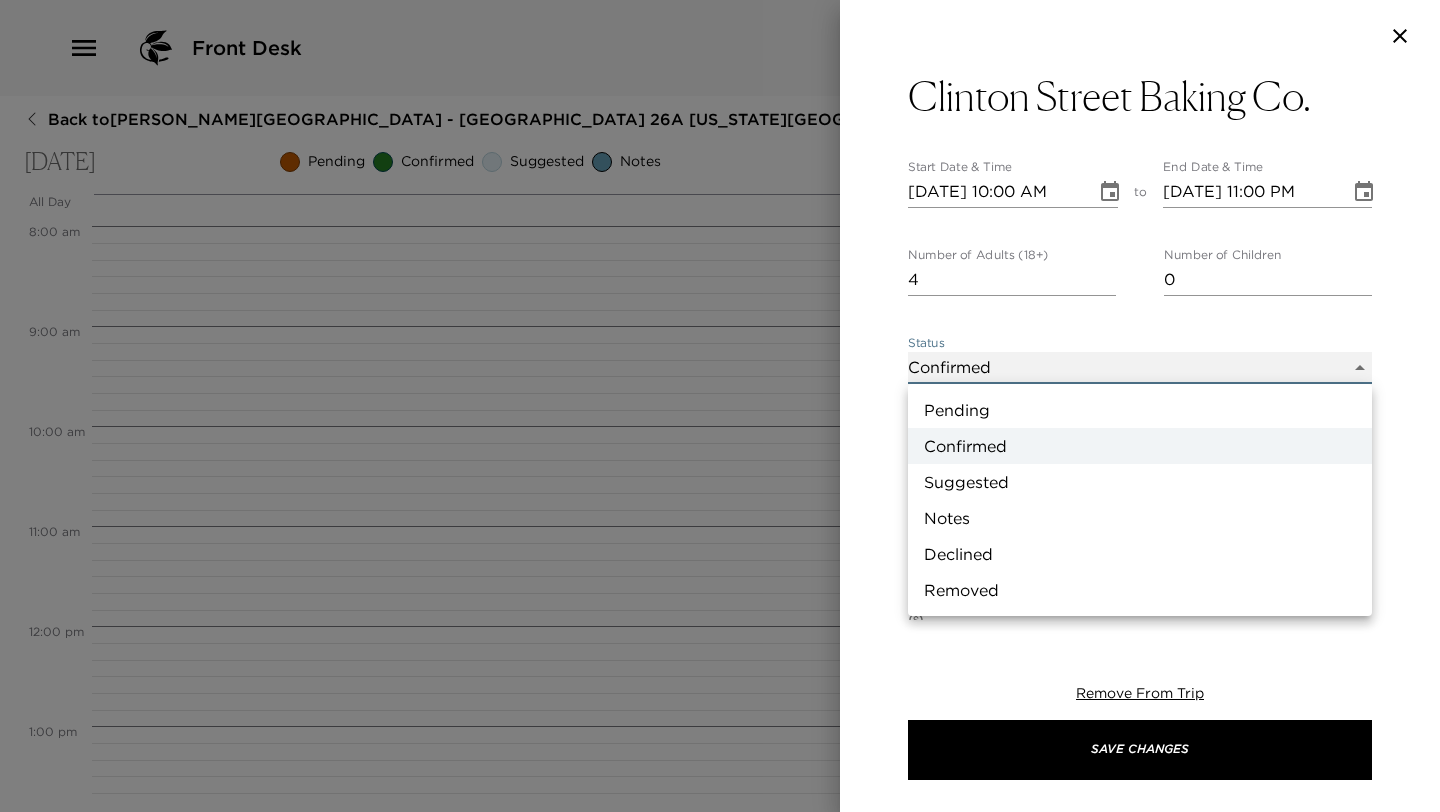 type on "Pending" 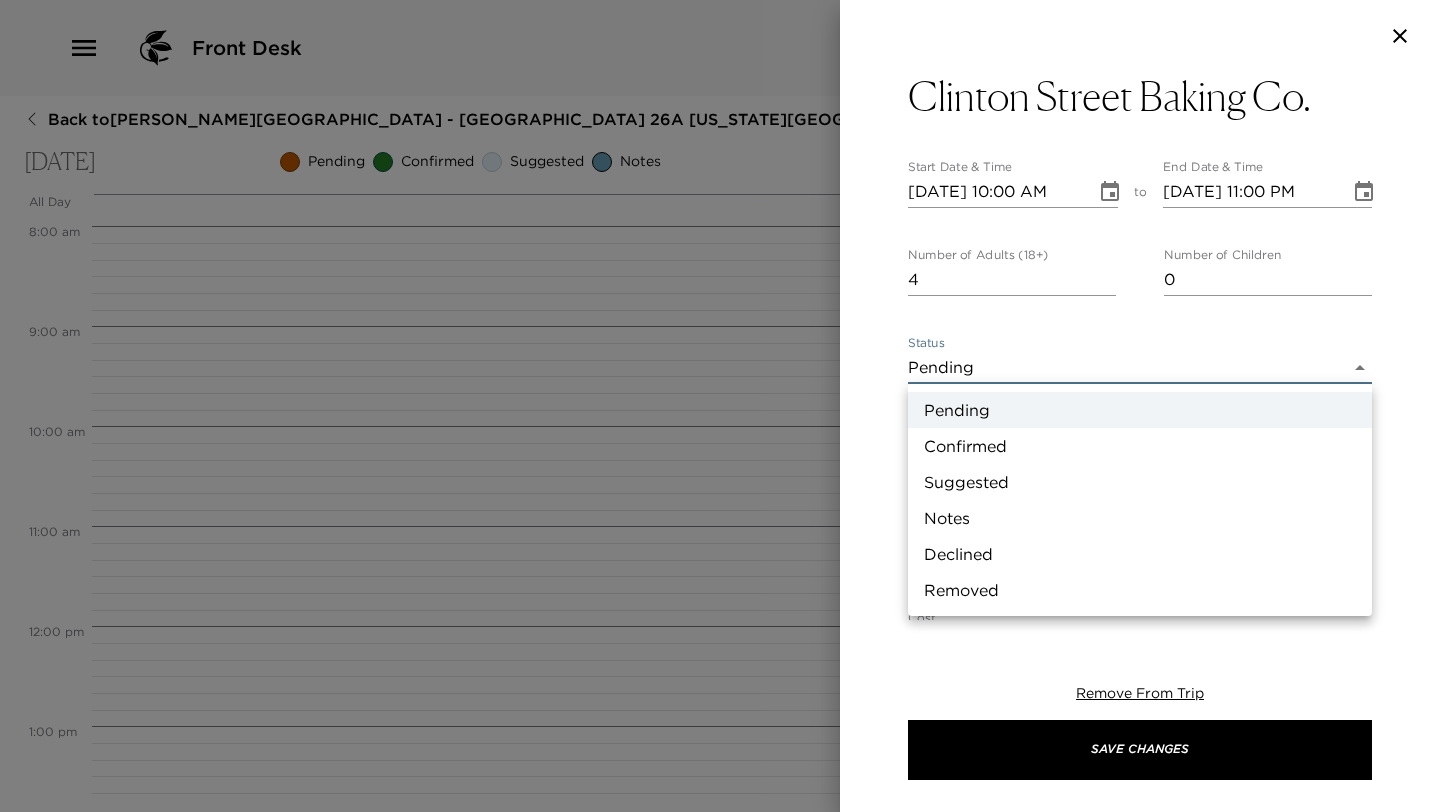 click on "Front Desk Back to  Adina Nobie Reservation - Park Avenue Place 26A New York - Park Avenue Place Saturday, August 16, 2025 Pending Confirmed Suggested Notes Trip View Agenda View PDF View Print All Day Sat 08/16 12:00 AM 1:00 AM 2:00 AM 3:00 AM 4:00 AM 5:00 AM 6:00 AM 7:00 AM 8:00 AM 9:00 AM 10:00 AM 11:00 AM 12:00 PM 1:00 PM 2:00 PM 3:00 PM 4:00 PM 5:00 PM 6:00 PM 7:00 PM 8:00 PM 9:00 PM 10:00 PM 11:00 PM Clone Custom clint ​ Results (1) Clinton Street Baking Co. Clinton Street Baking Co. Start Date & Time 08/16/2025 10:00 AM to End Date & Time 08/16/2025 11:00 PM Number of Adults (18+) 4 Number of Children 0 Status Pending Pending Hide From Member Request Transportation Concierge Notes Your concierge has received your request. Your itinerary will be updated once the request is confirmed. x Cost ​ x Address ​ 4 Clinton Street
New York New York
United States x Phone Number ​ (646) 602-6263 Email ​ Website ​ http://www.clintonstreetbaking.com/ Cancellation Policy ​ undefined Recommended Attire" at bounding box center (720, 406) 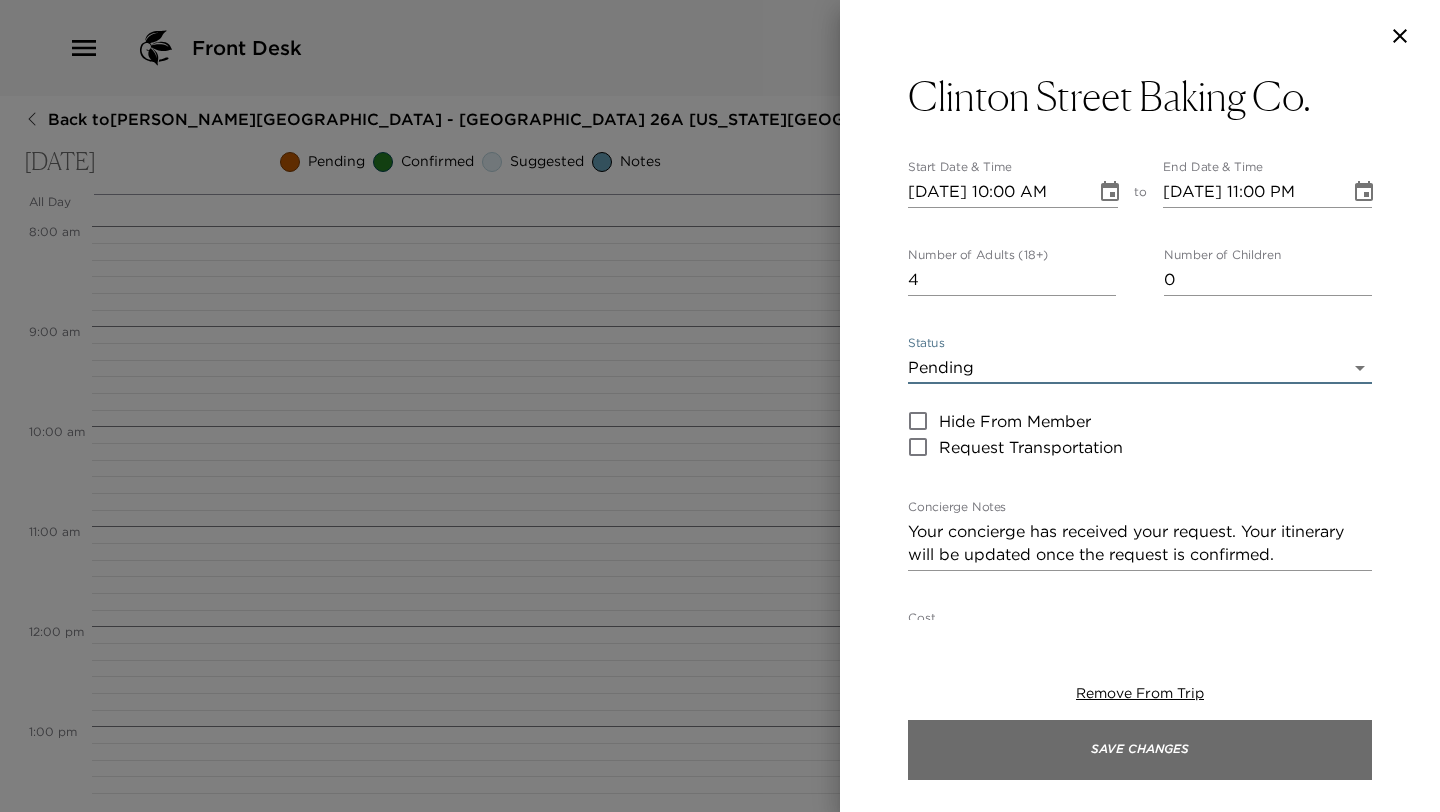 click on "Save Changes" at bounding box center (1140, 750) 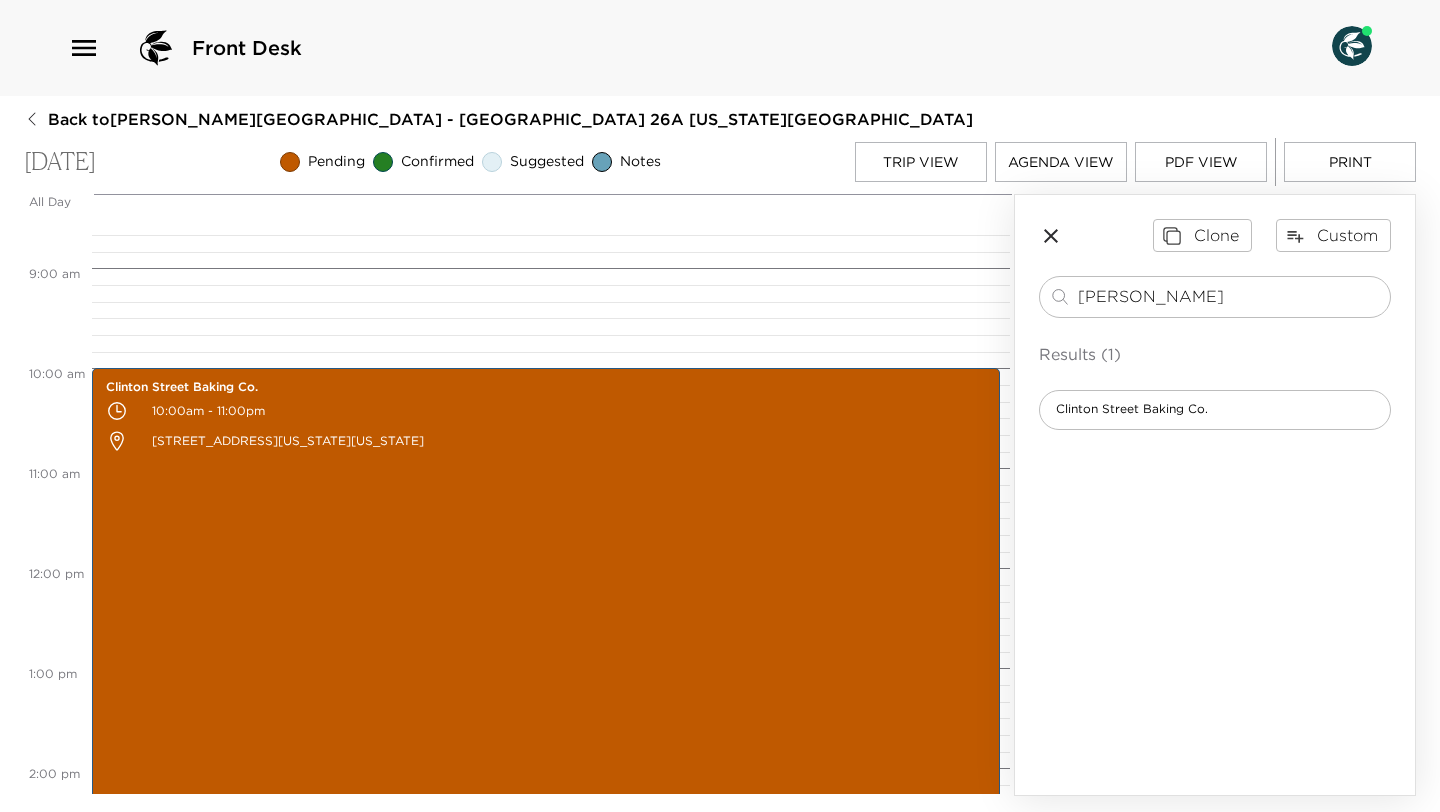 scroll, scrollTop: 868, scrollLeft: 0, axis: vertical 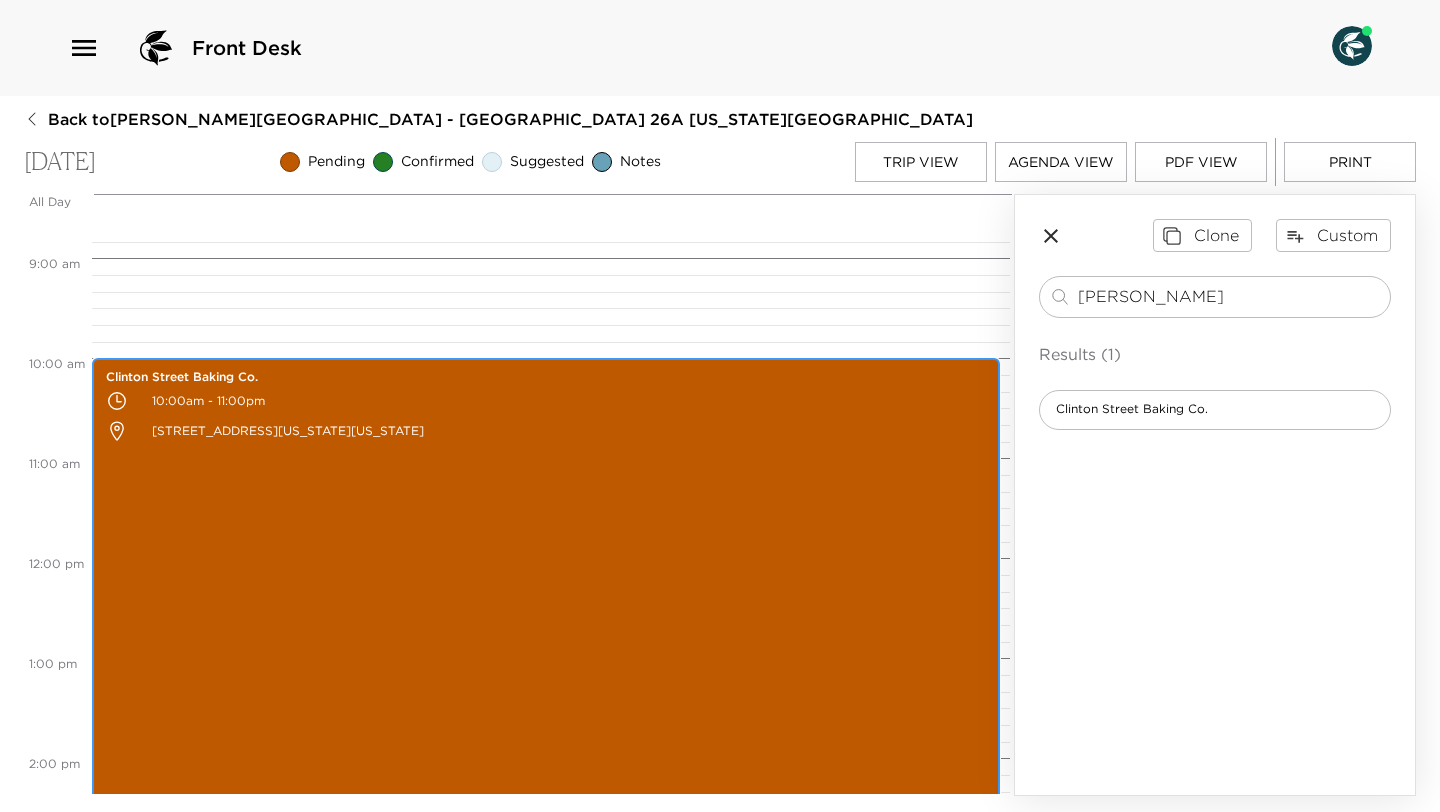 click on "4 Clinton Street
New York New York
United States" at bounding box center (546, 431) 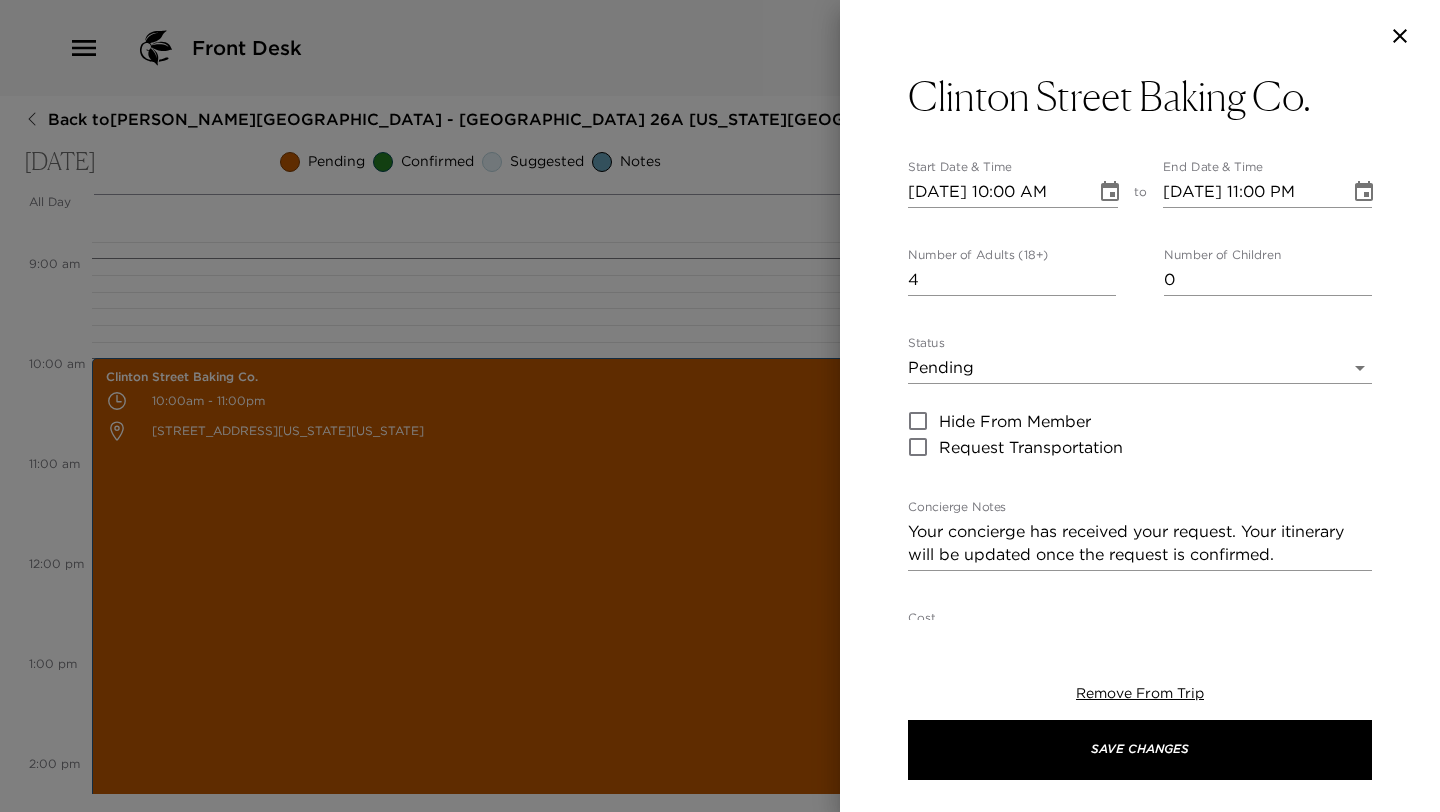 click 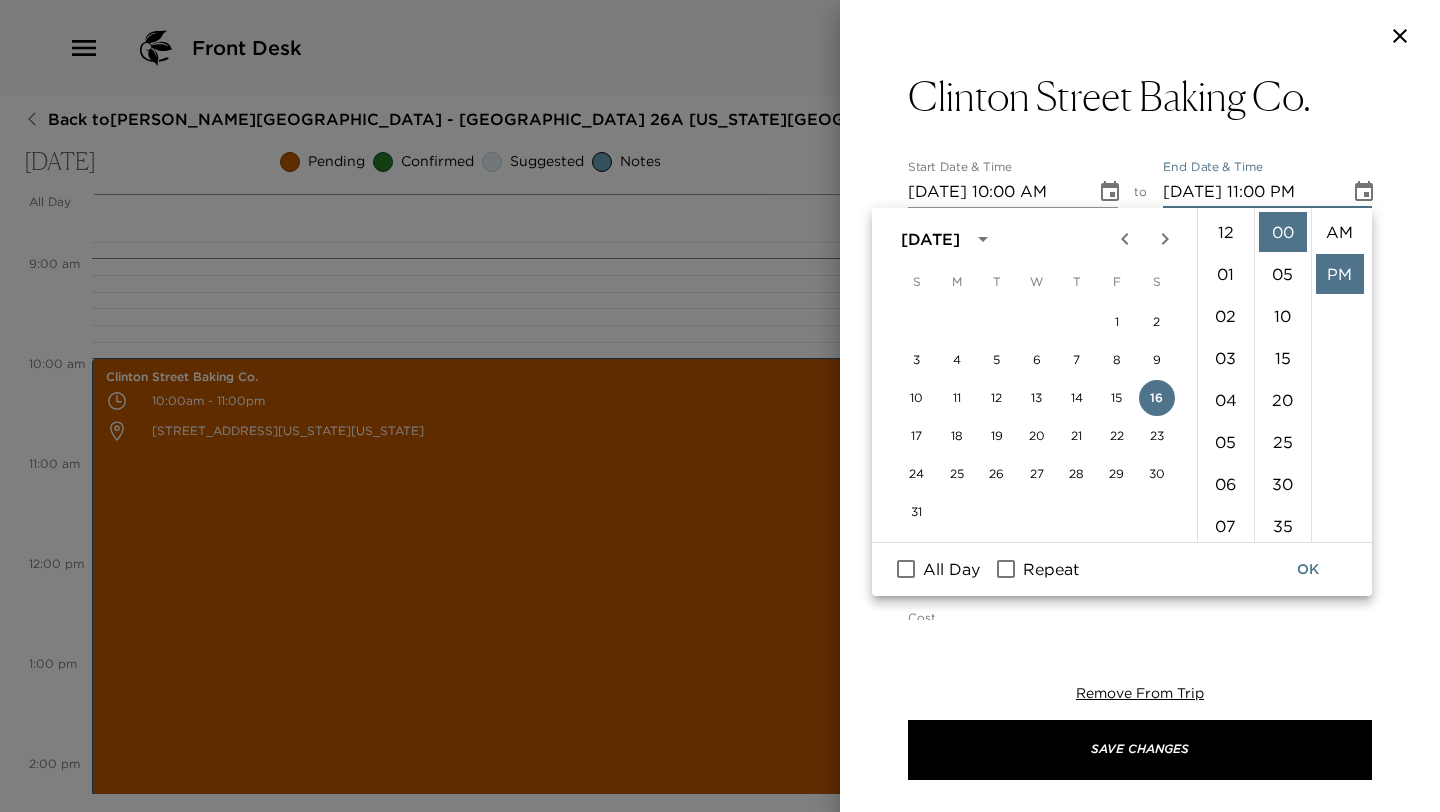 scroll, scrollTop: 462, scrollLeft: 0, axis: vertical 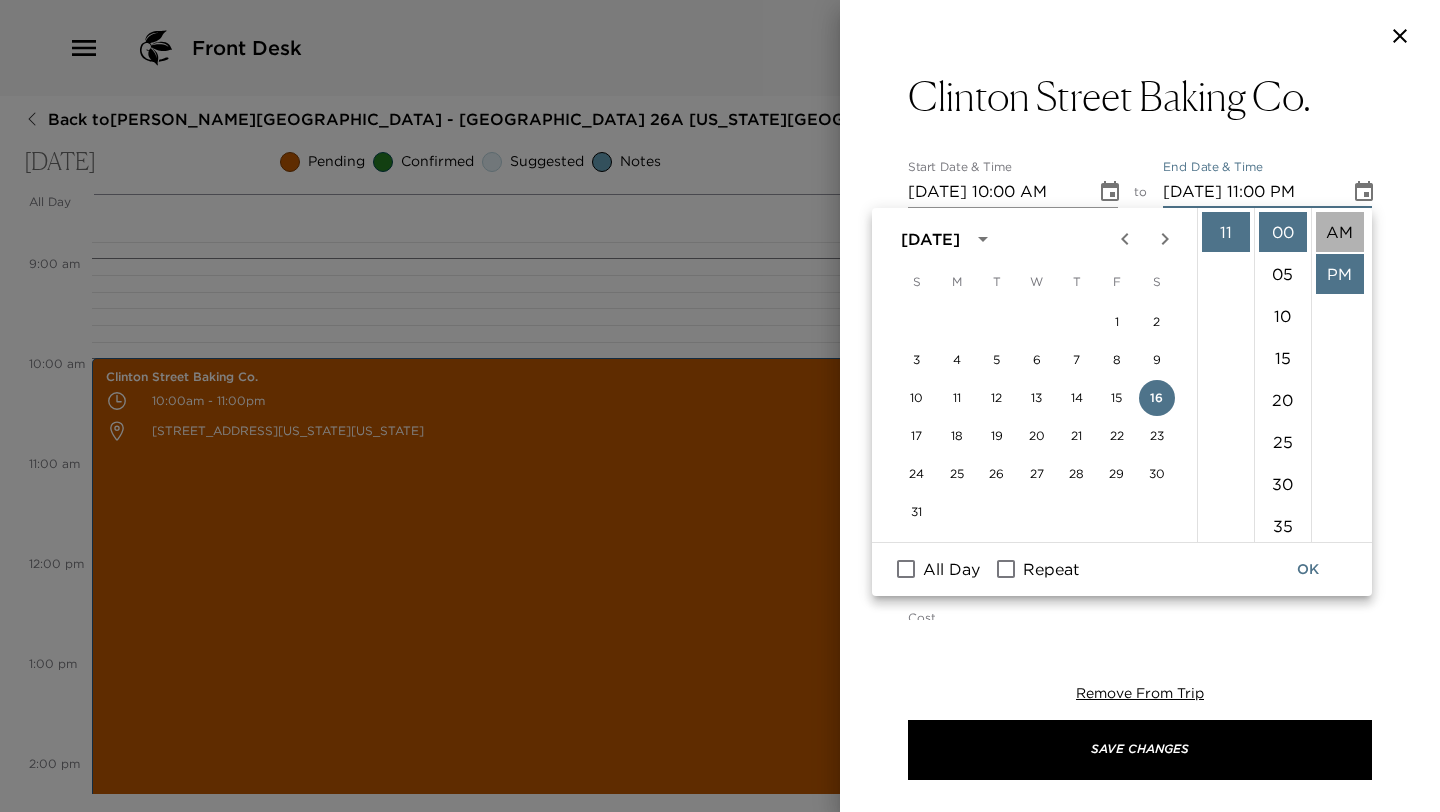 click on "AM" at bounding box center (1340, 232) 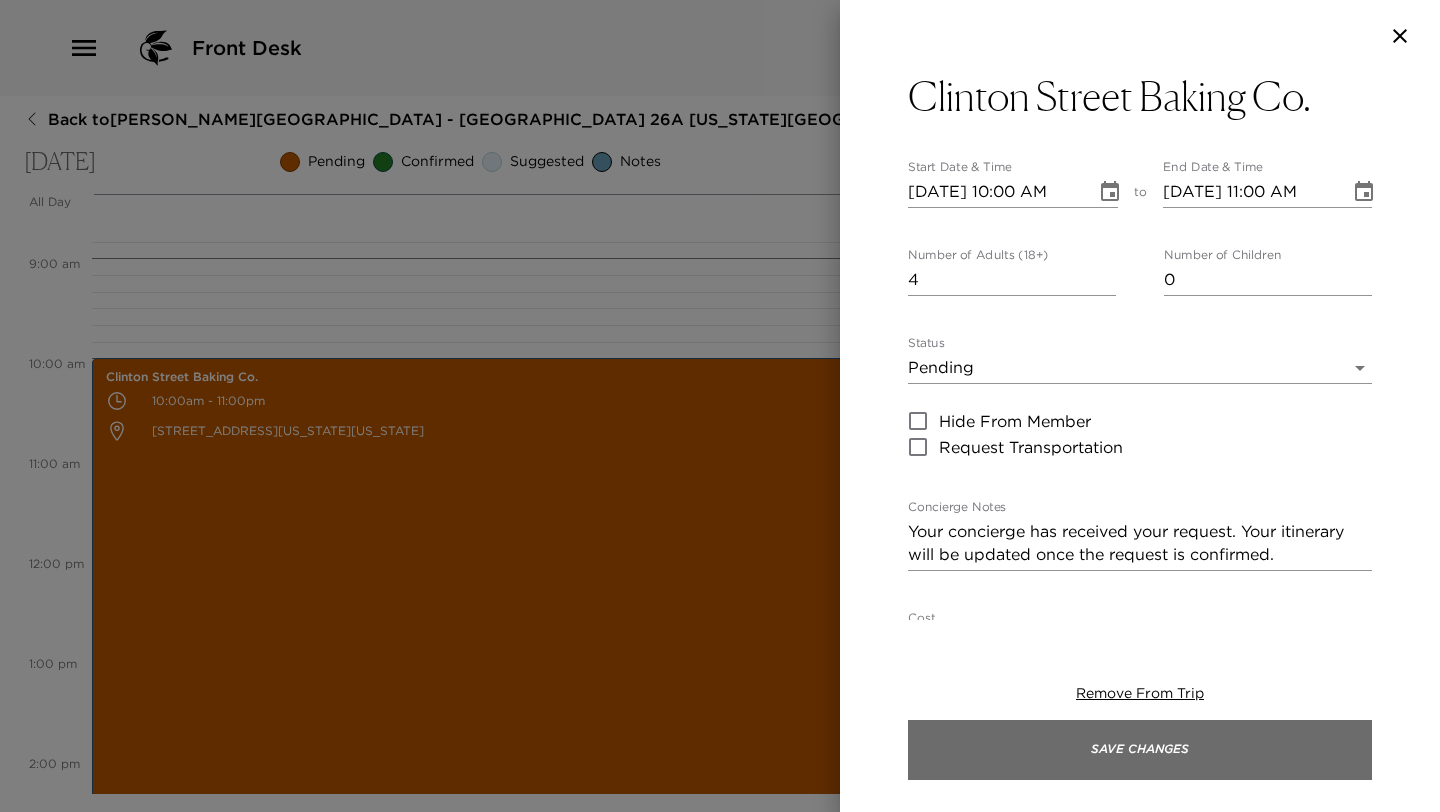 click on "Save Changes" at bounding box center [1140, 750] 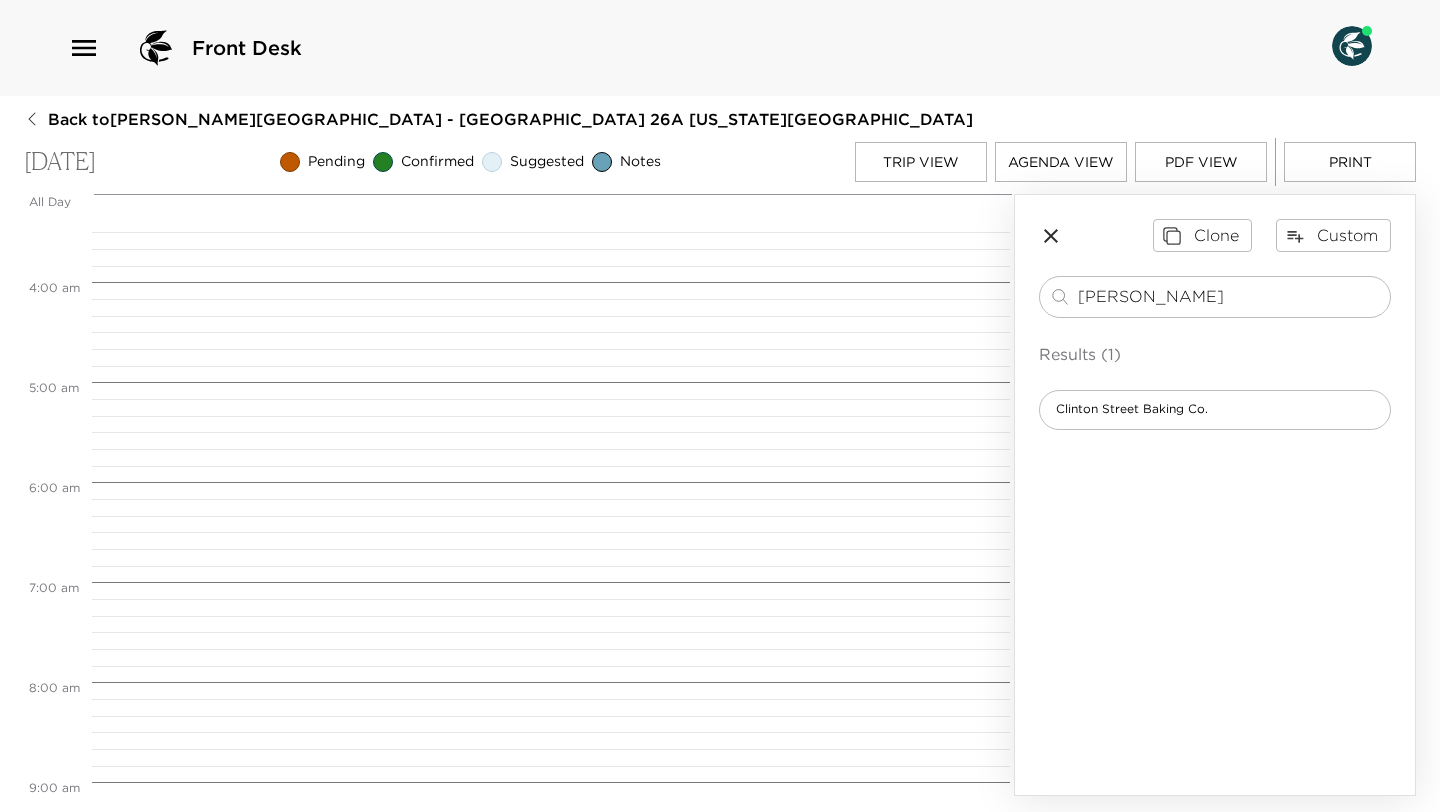 scroll, scrollTop: 0, scrollLeft: 0, axis: both 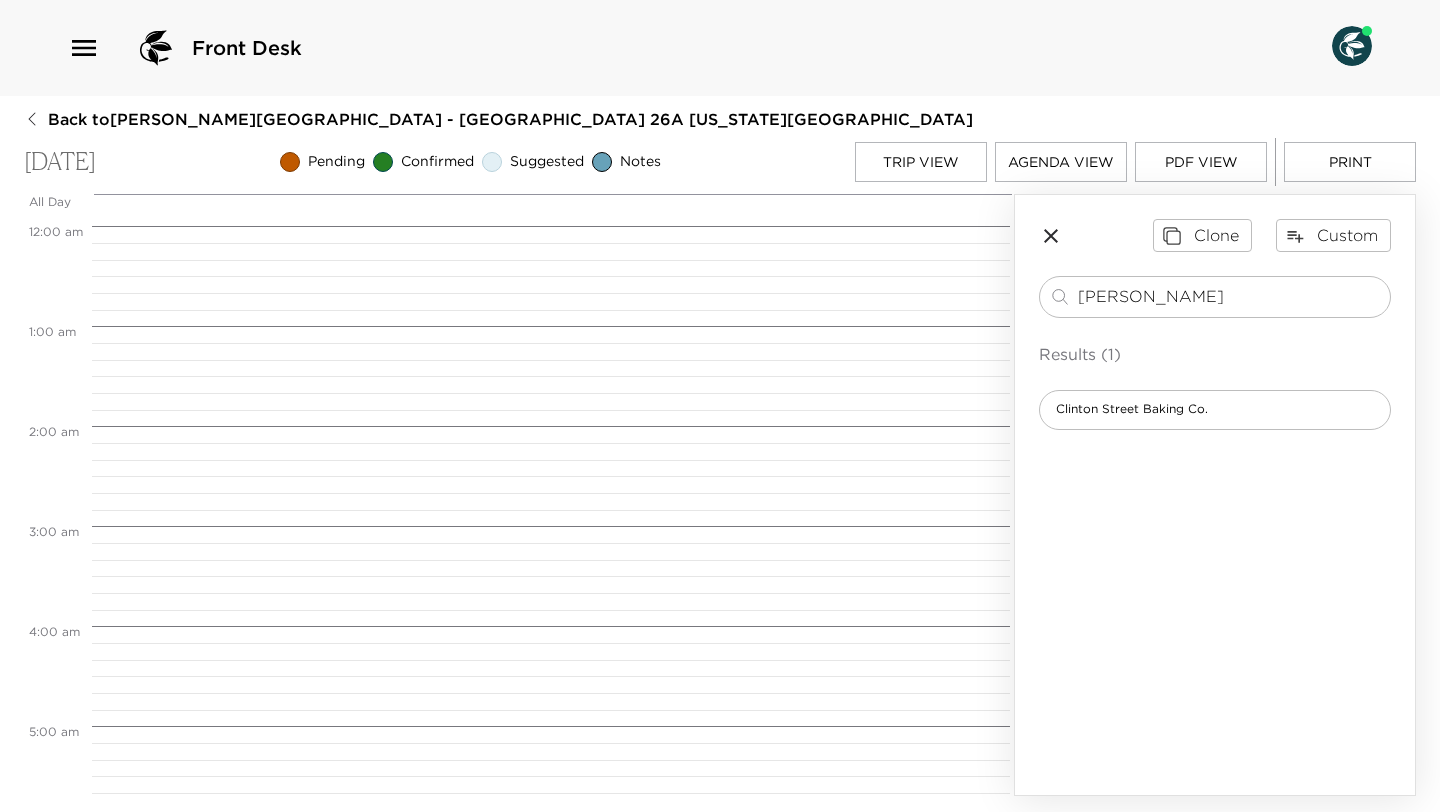 click on "Clone Custom" at bounding box center (1215, 235) 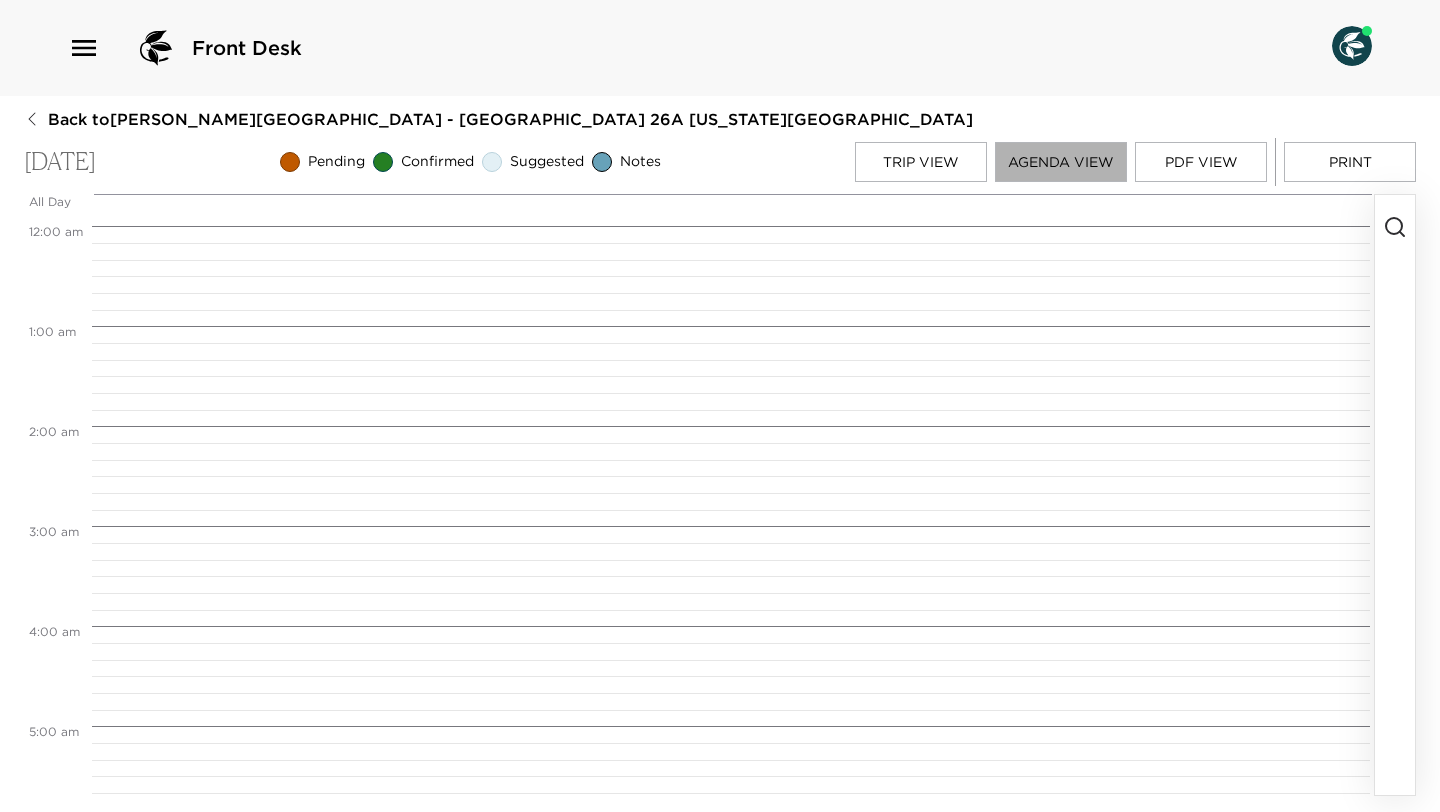 click on "Agenda View" at bounding box center [1061, 162] 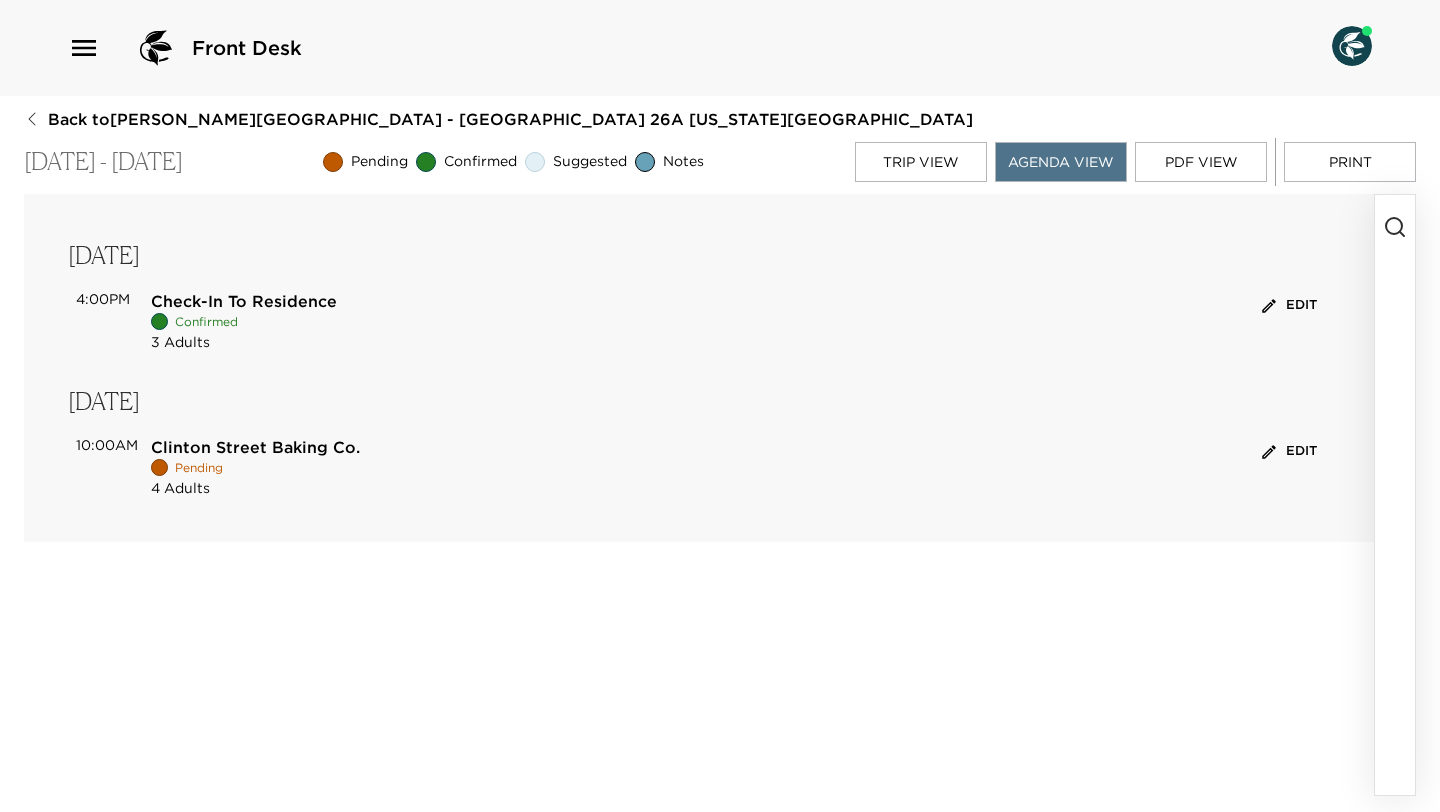 click on "Trip View" at bounding box center (921, 162) 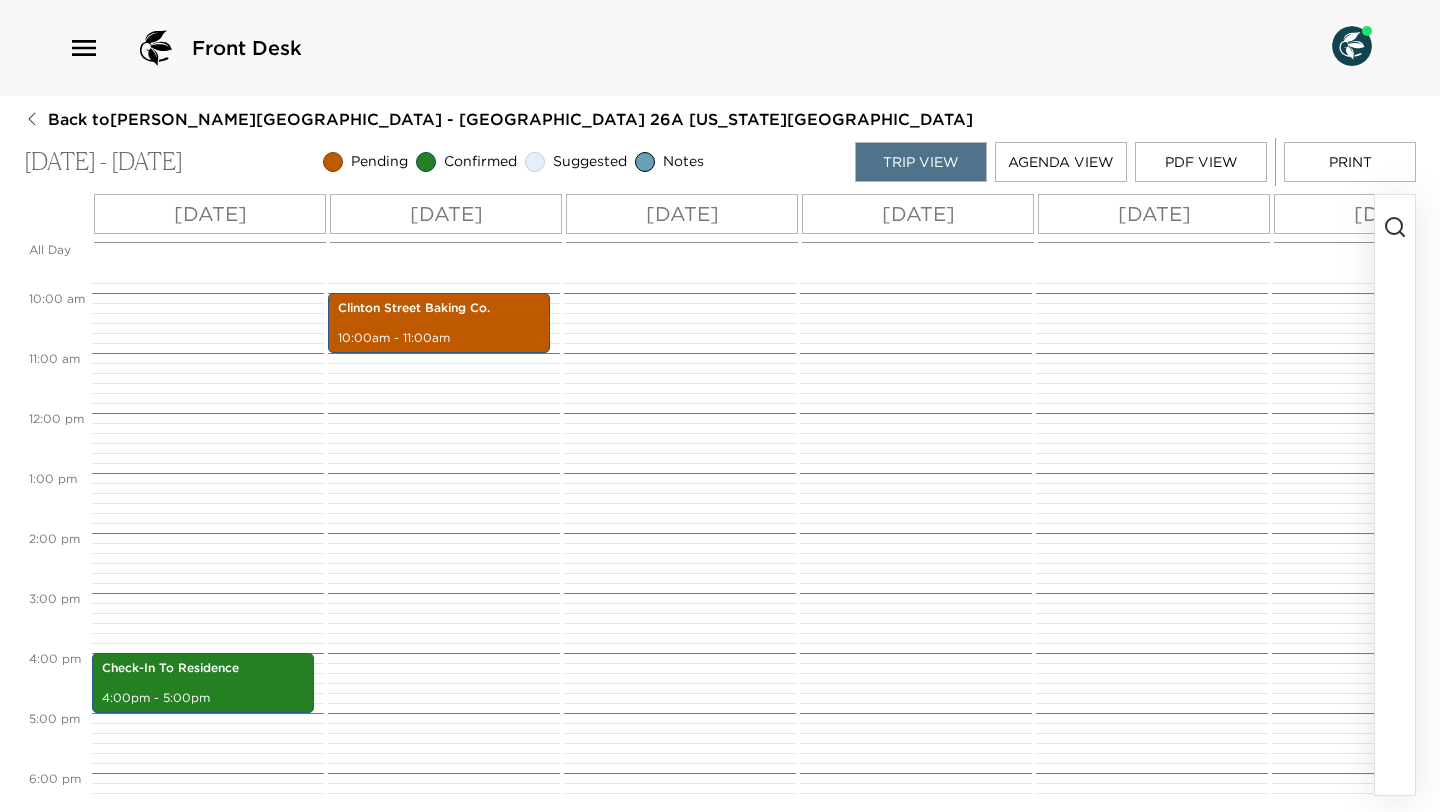scroll, scrollTop: 580, scrollLeft: 0, axis: vertical 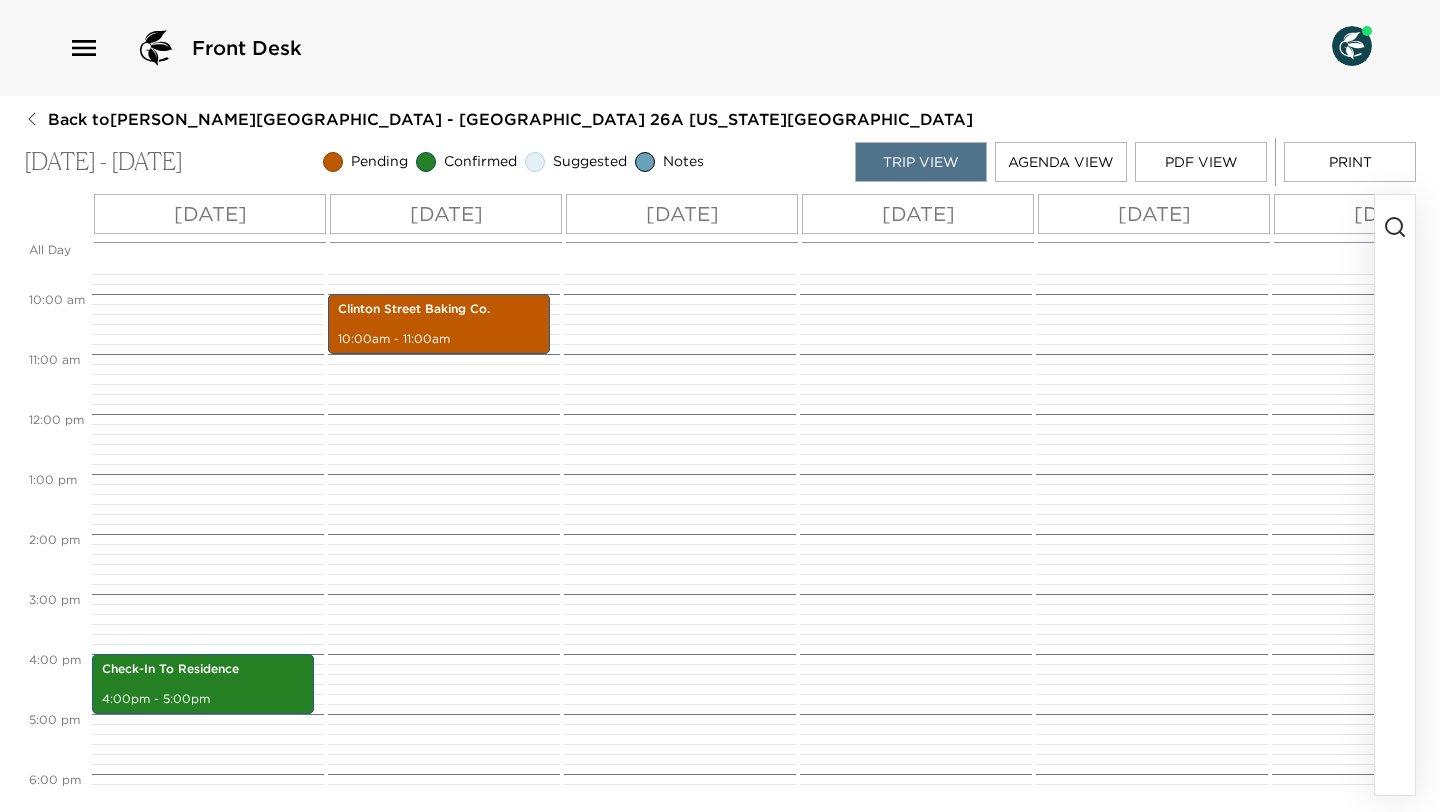 click on "Trip View" at bounding box center [921, 162] 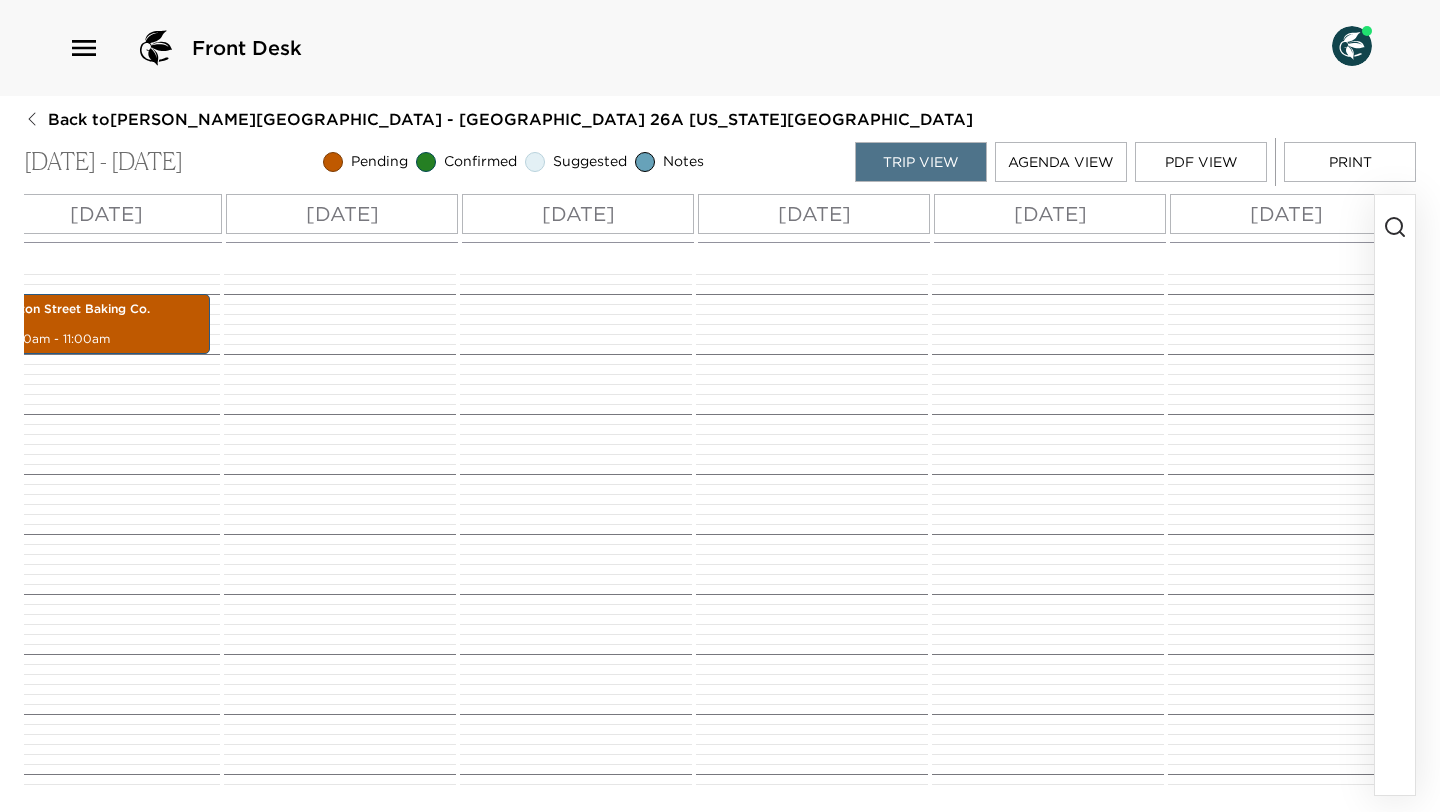 scroll, scrollTop: 0, scrollLeft: 607, axis: horizontal 